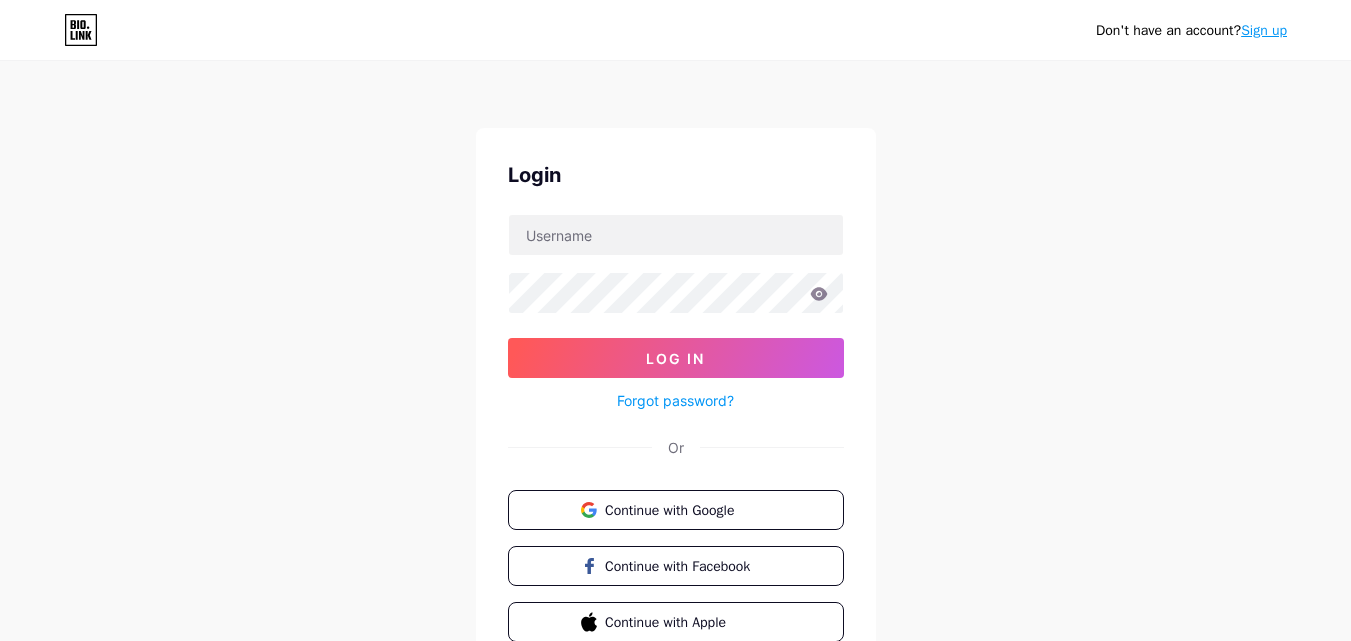 scroll, scrollTop: 0, scrollLeft: 0, axis: both 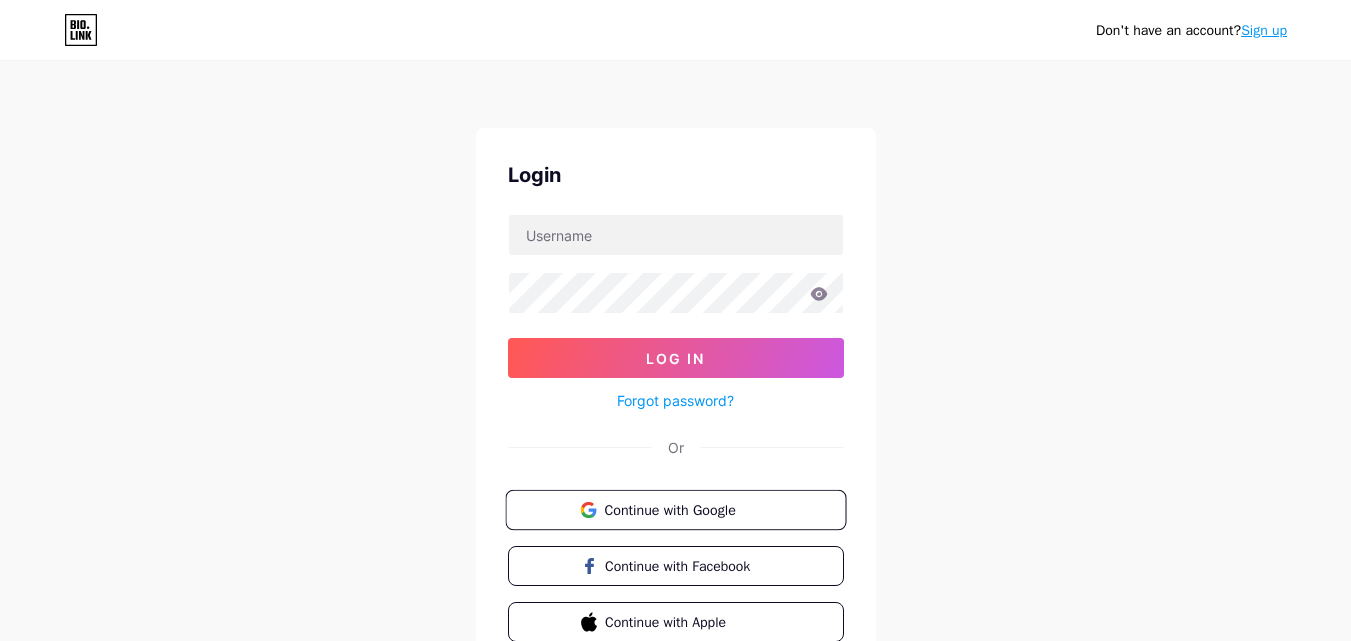 click on "Continue with Google" at bounding box center [687, 509] 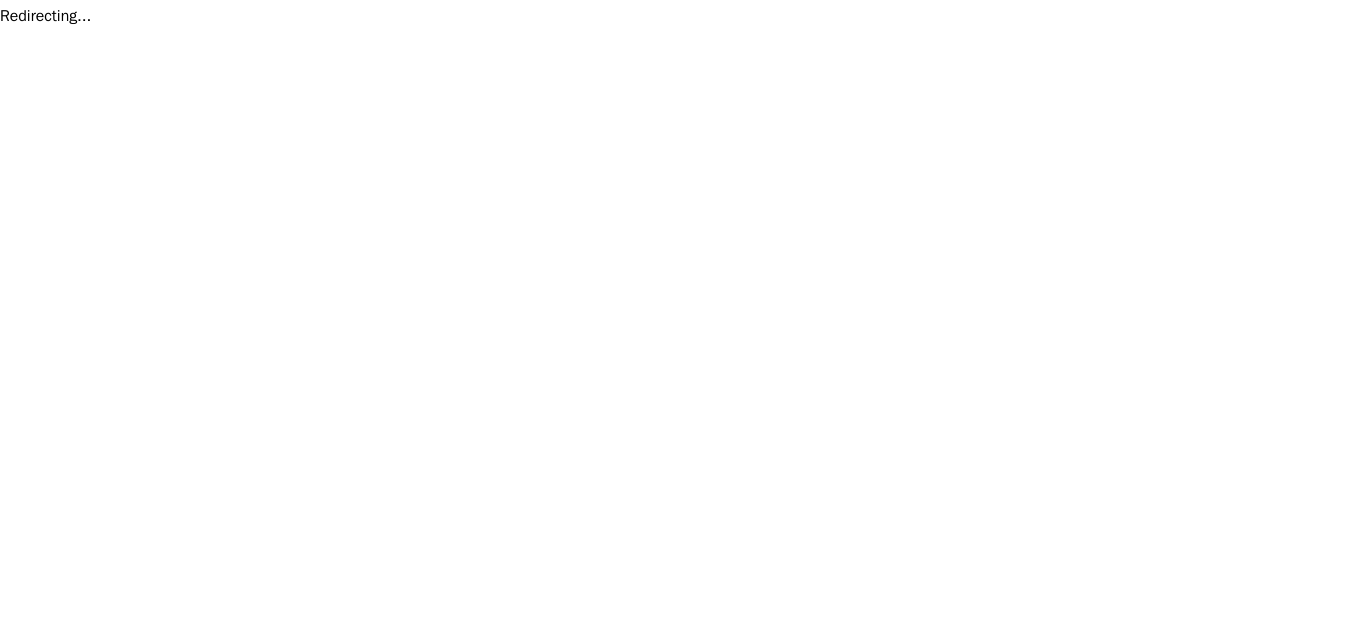 scroll, scrollTop: 0, scrollLeft: 0, axis: both 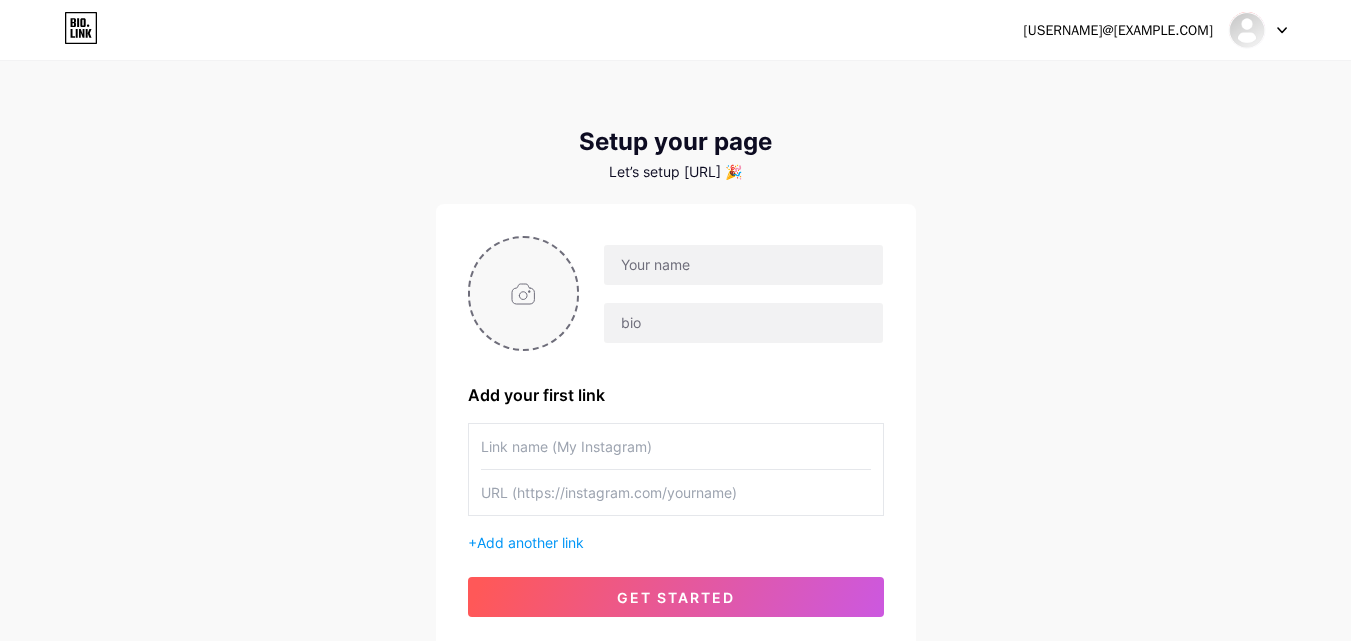 click at bounding box center (524, 293) 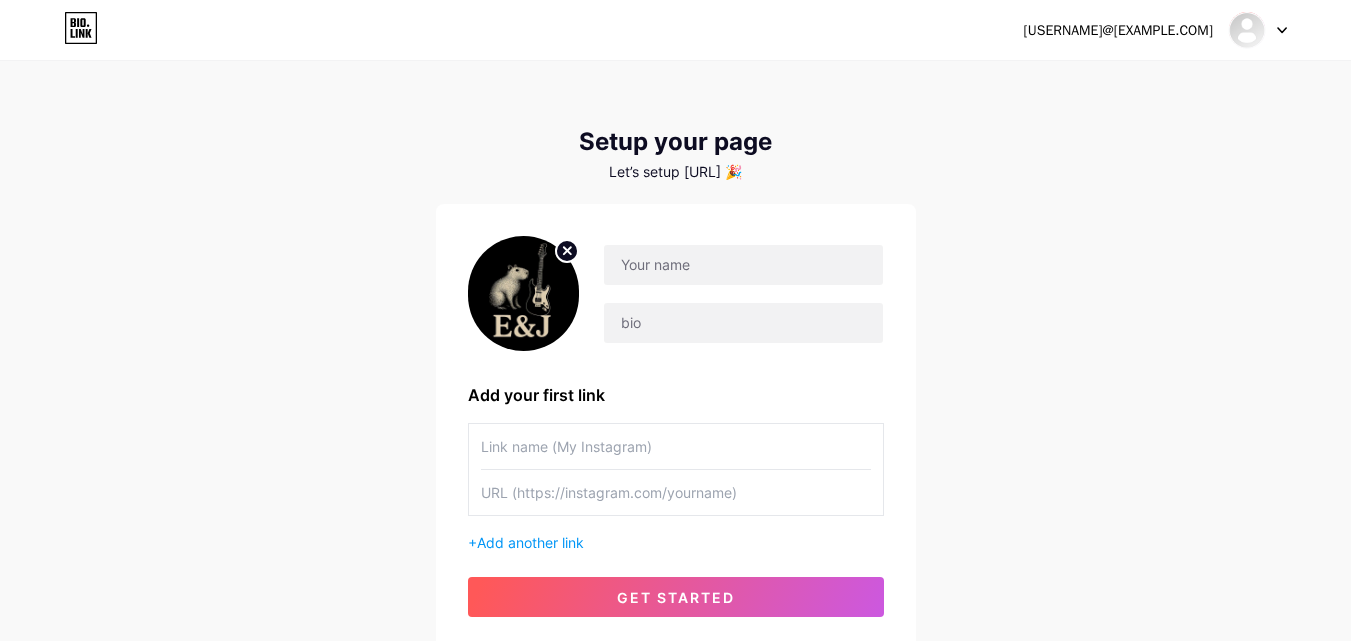 scroll, scrollTop: 100, scrollLeft: 0, axis: vertical 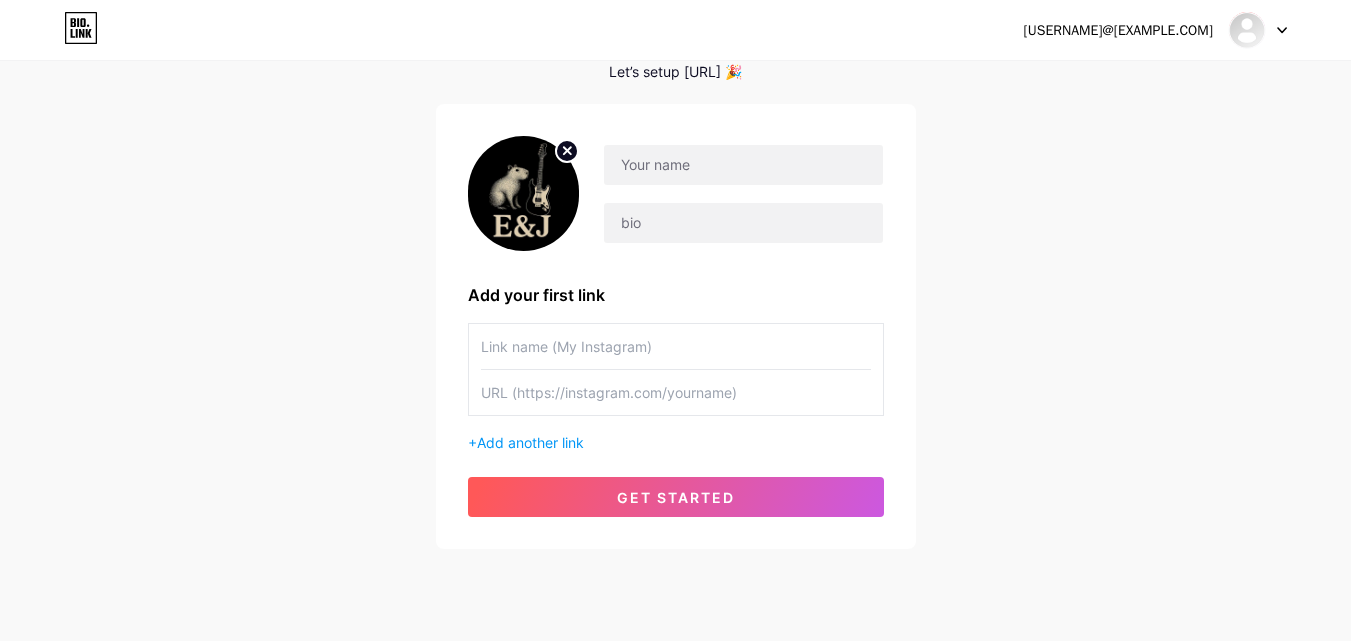 click at bounding box center (676, 346) 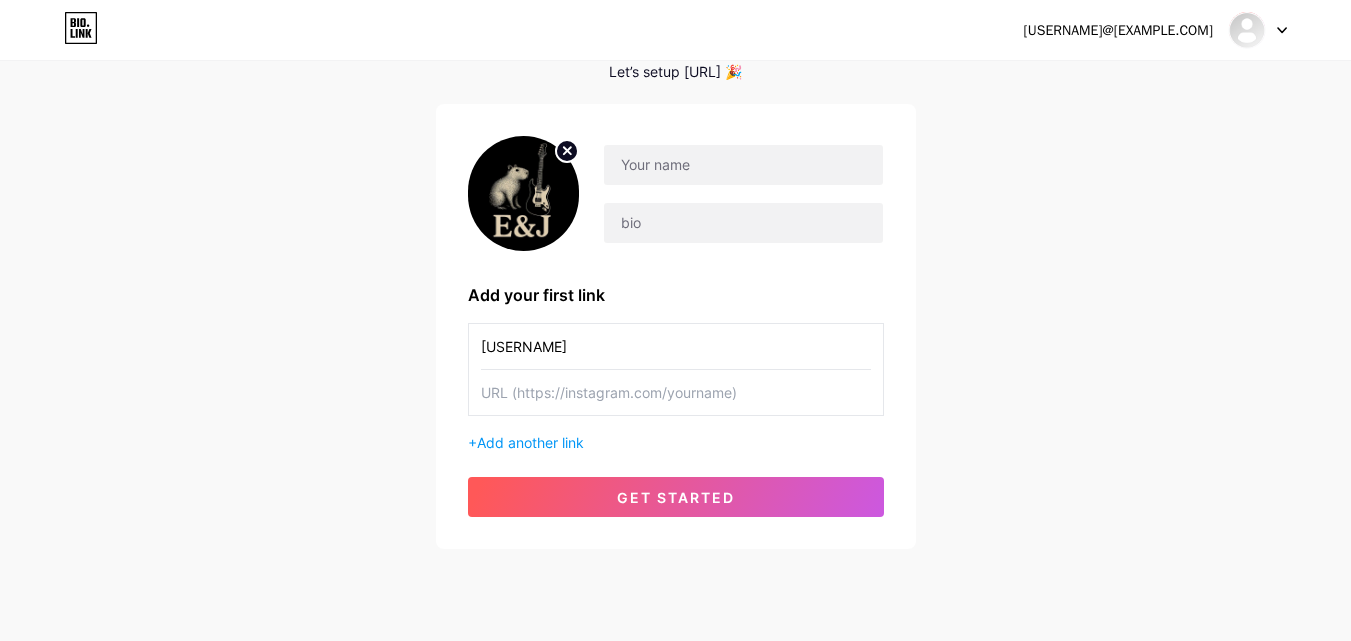 type on "[USERNAME]" 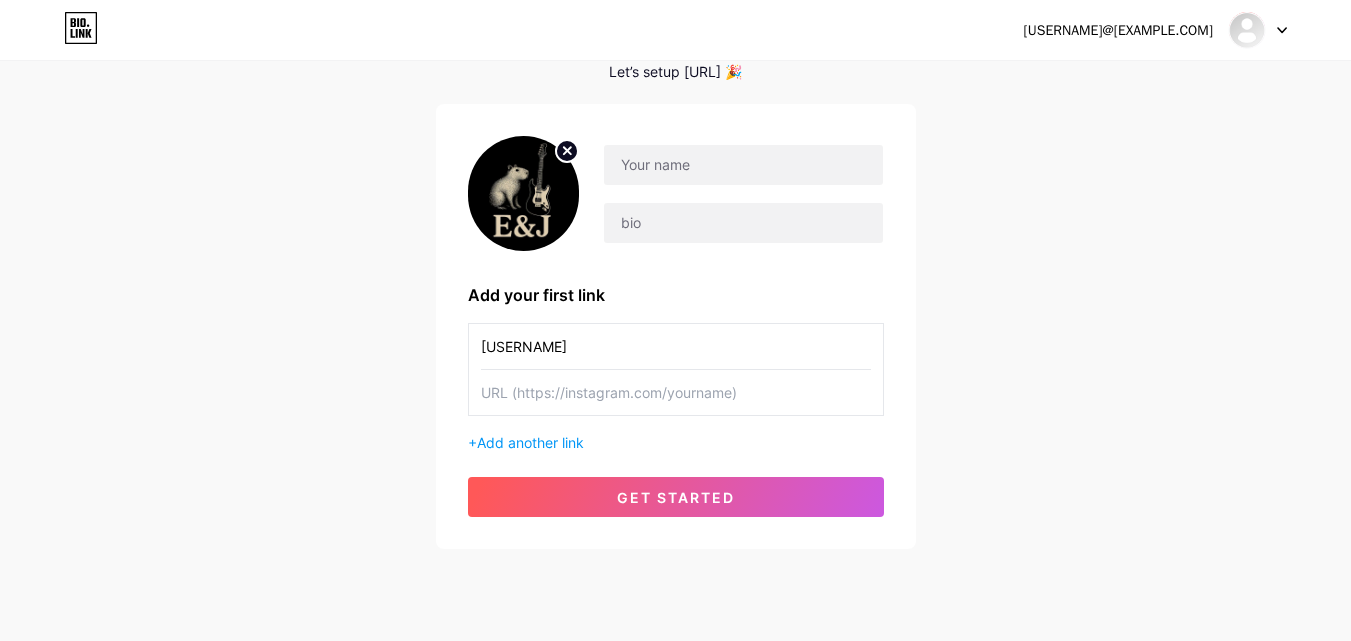 paste on "[URL]" 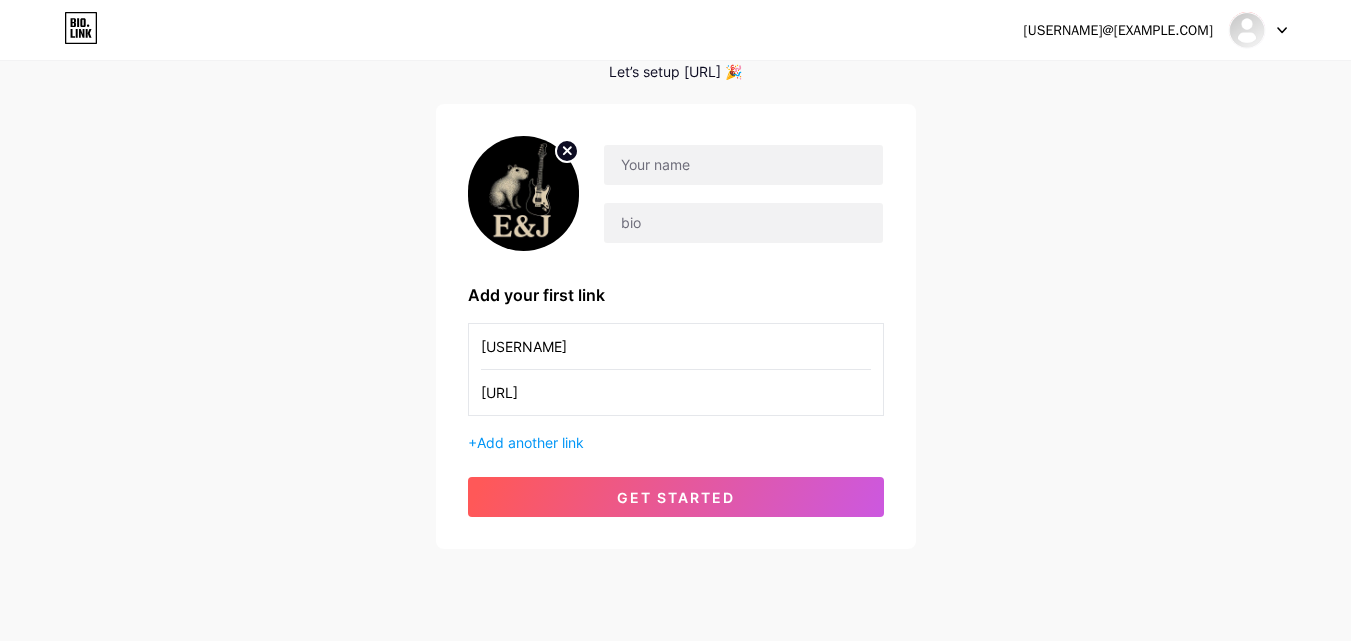 scroll, scrollTop: 0, scrollLeft: 232, axis: horizontal 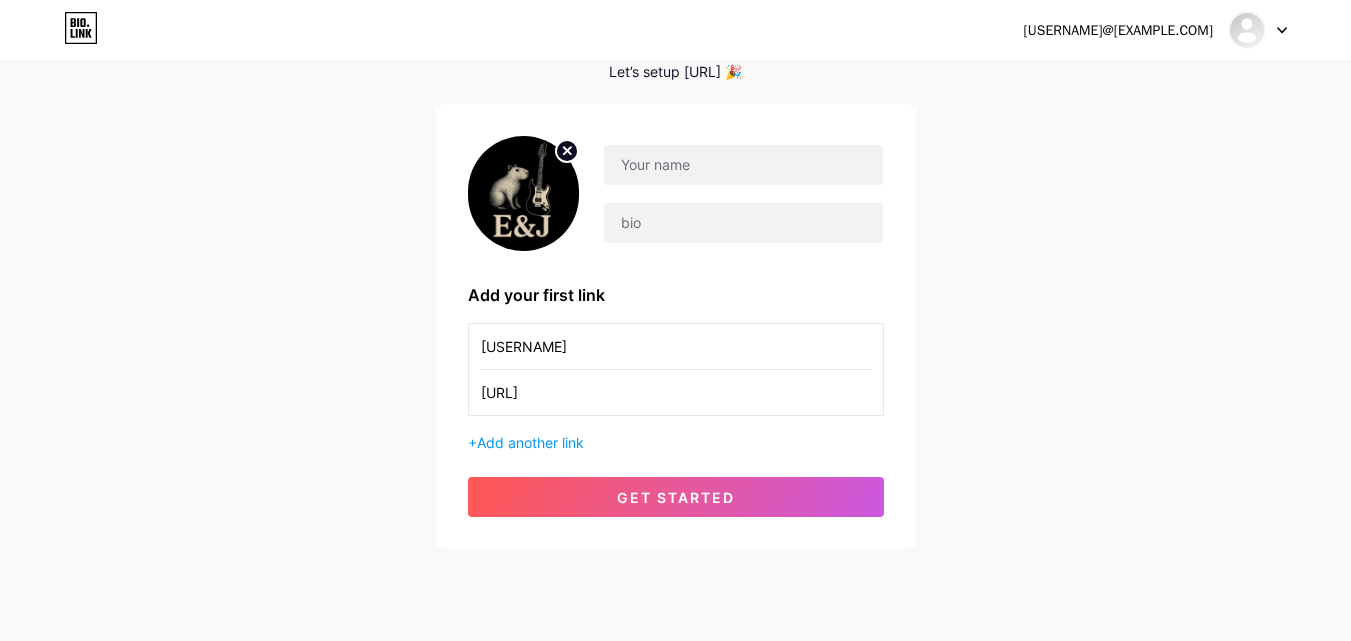 type on "[URL]" 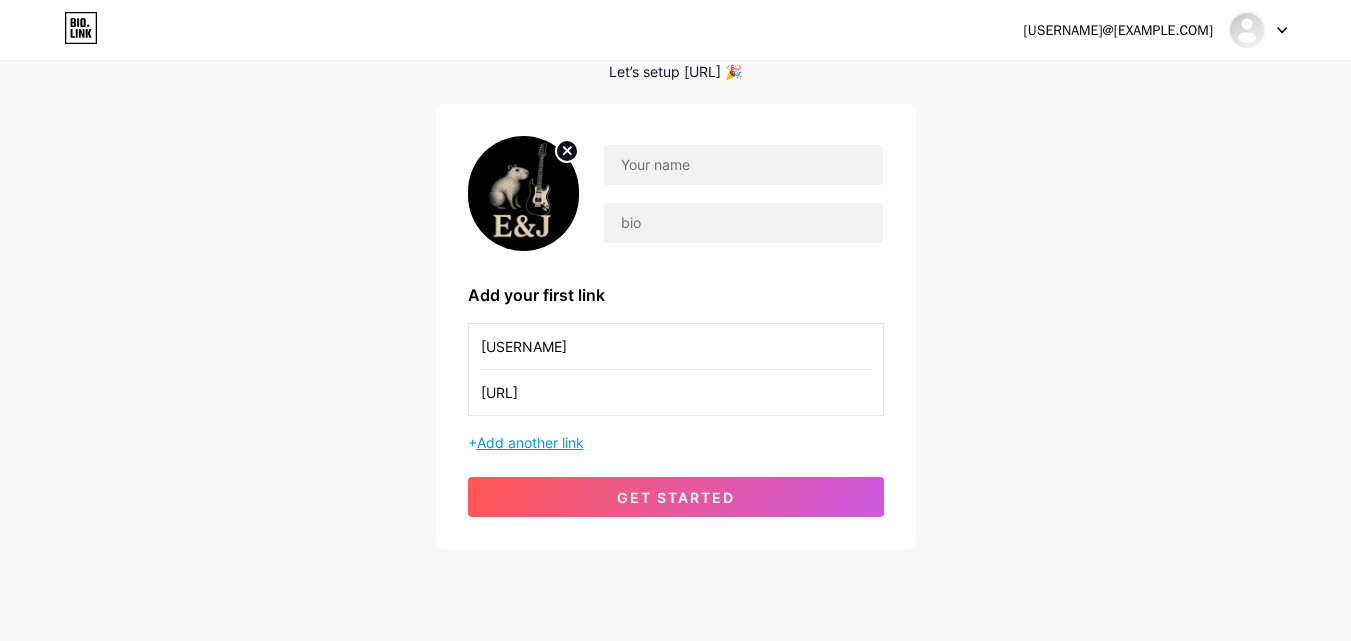 click on "Add another link" at bounding box center [530, 442] 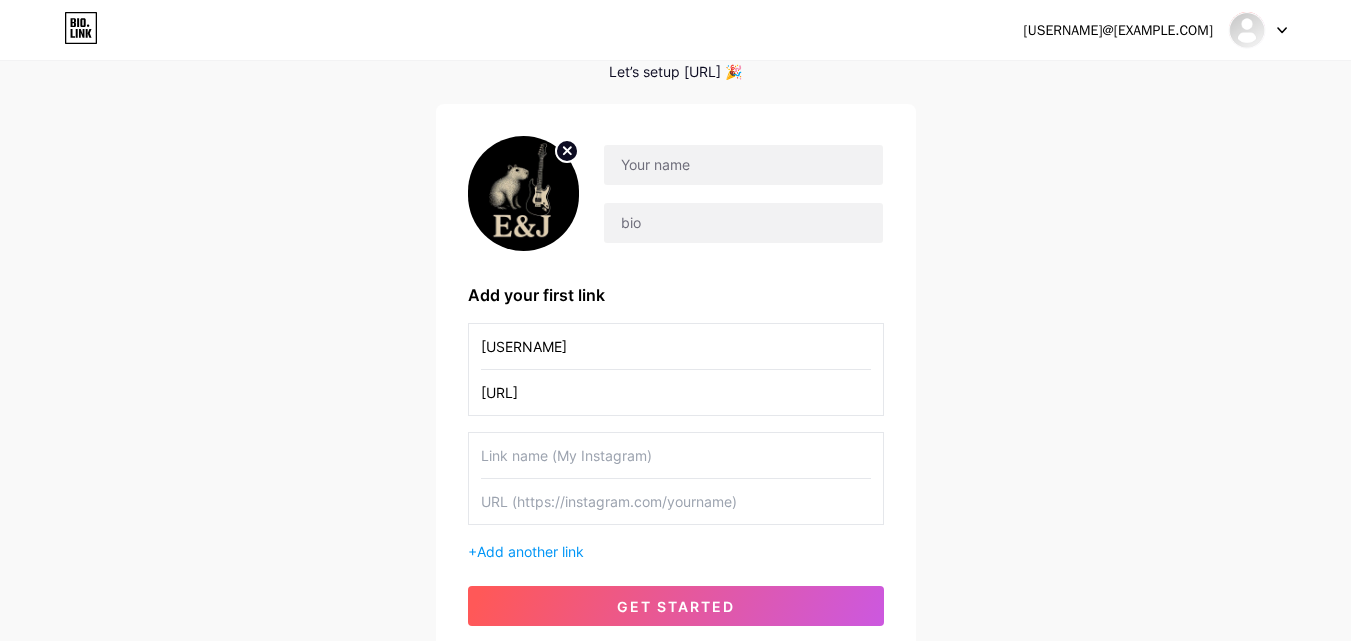 click on "[USERNAME]" at bounding box center (676, 346) 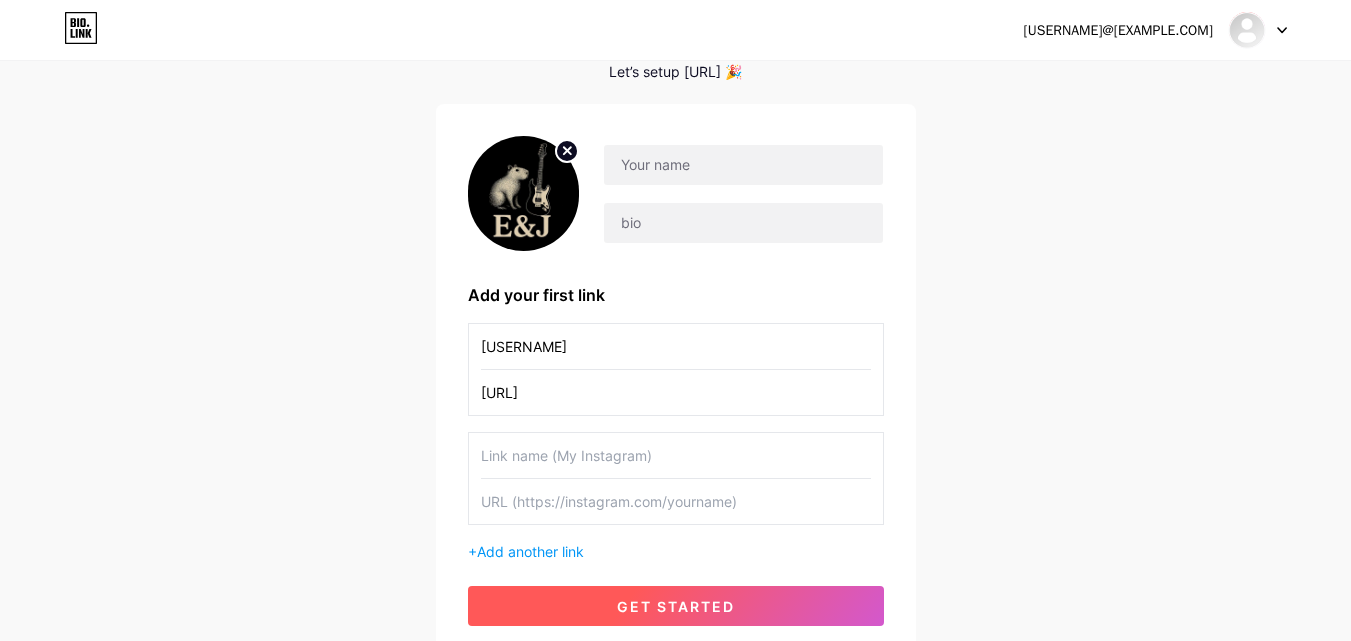 click on "get started" at bounding box center (676, 606) 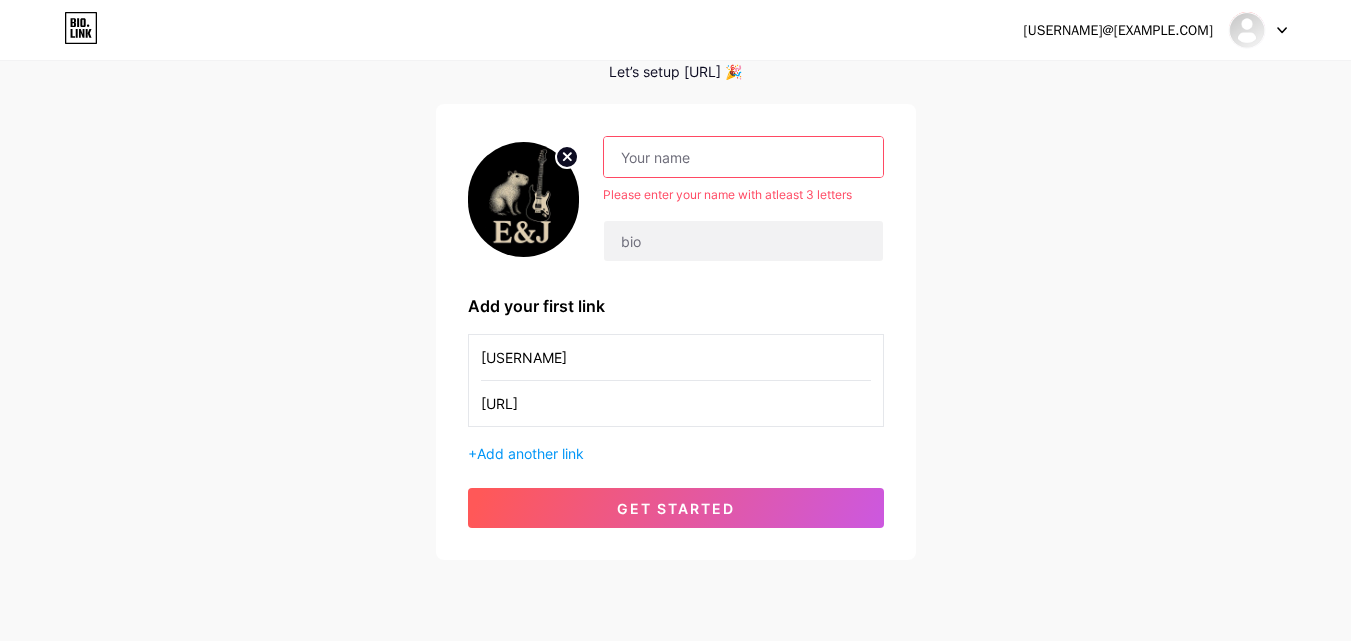click at bounding box center [743, 157] 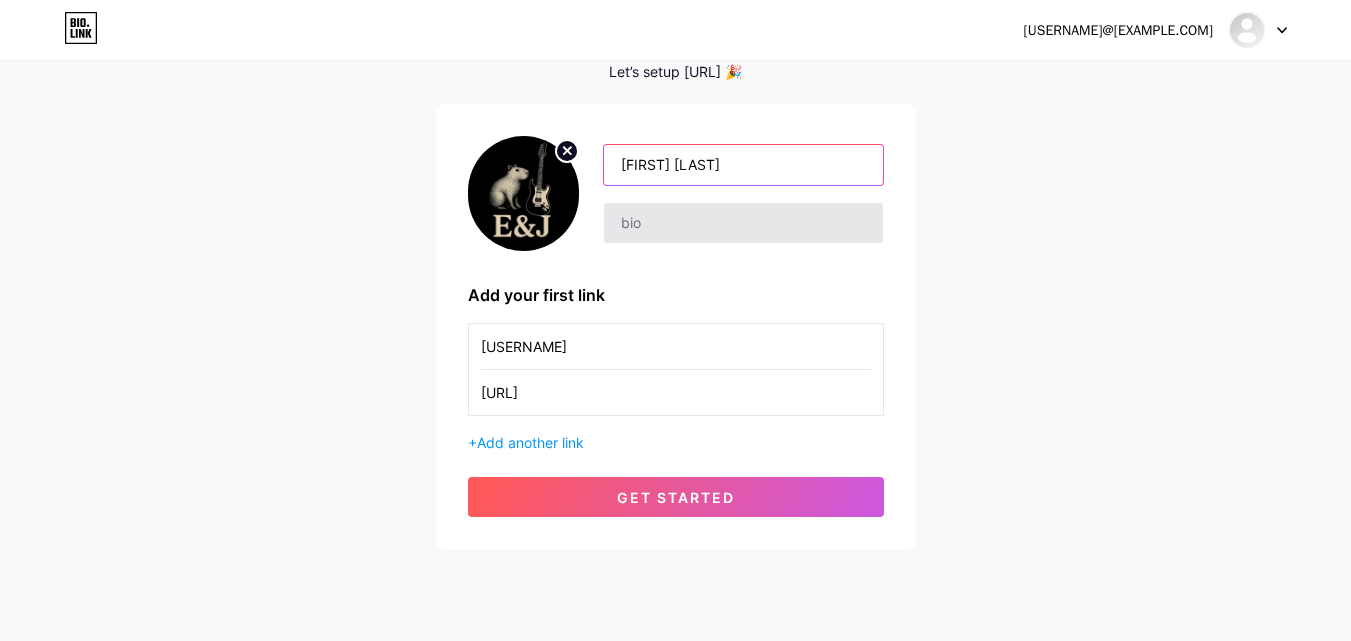type on "[FIRST] [LAST]" 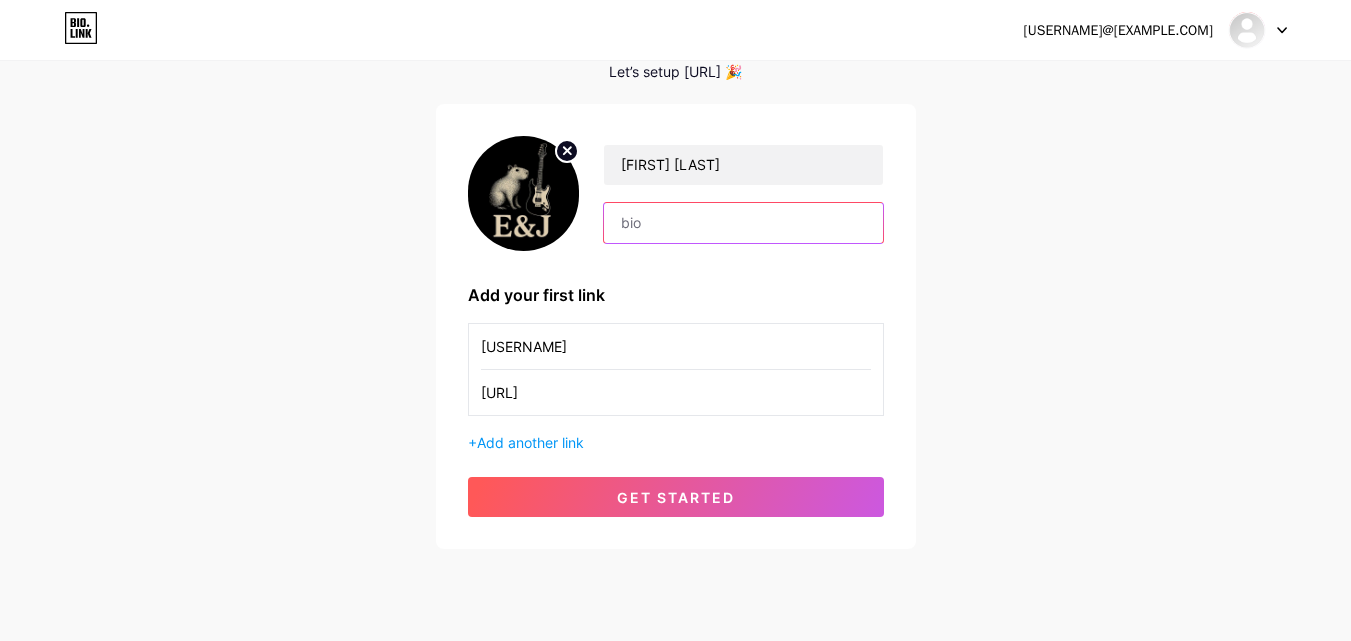 click at bounding box center [743, 223] 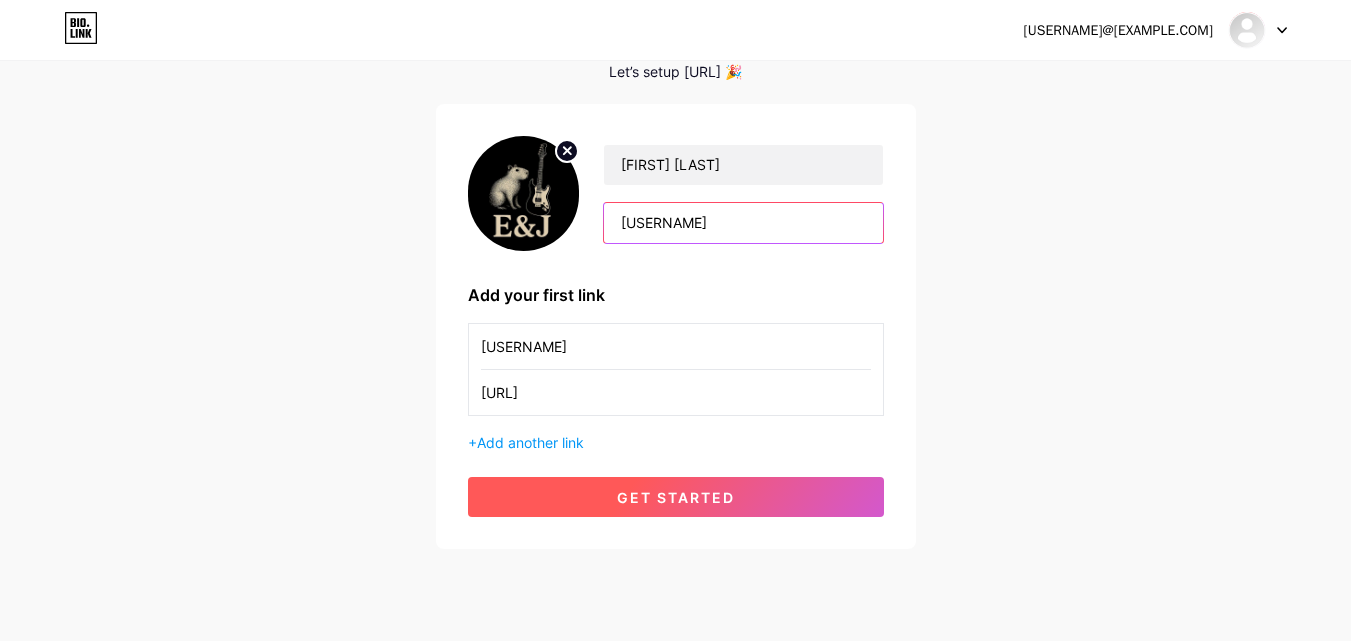 type on "[USERNAME]" 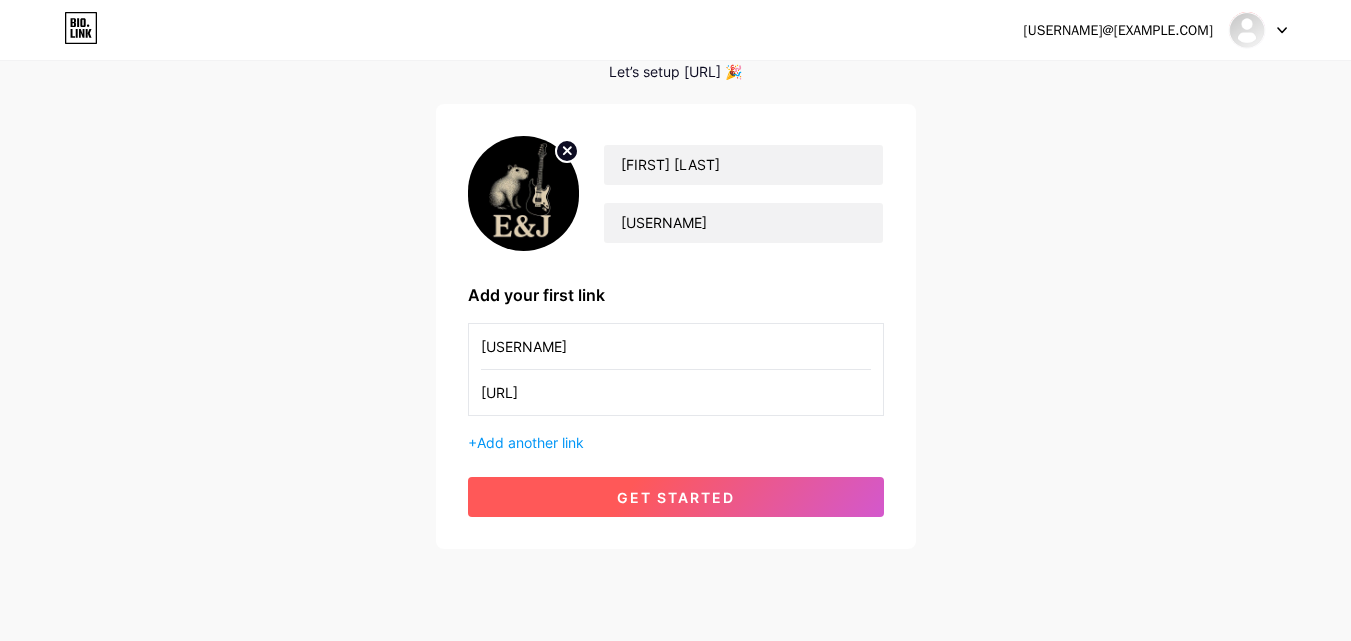 click on "get started" at bounding box center (676, 497) 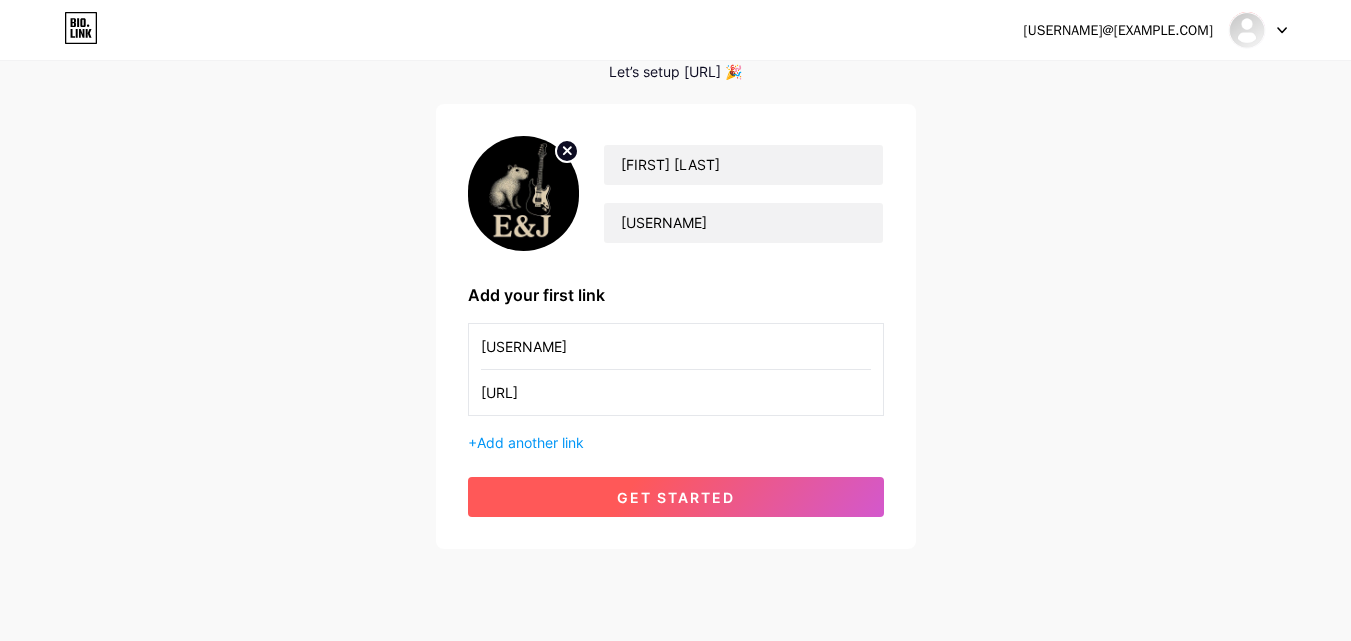 scroll, scrollTop: 0, scrollLeft: 0, axis: both 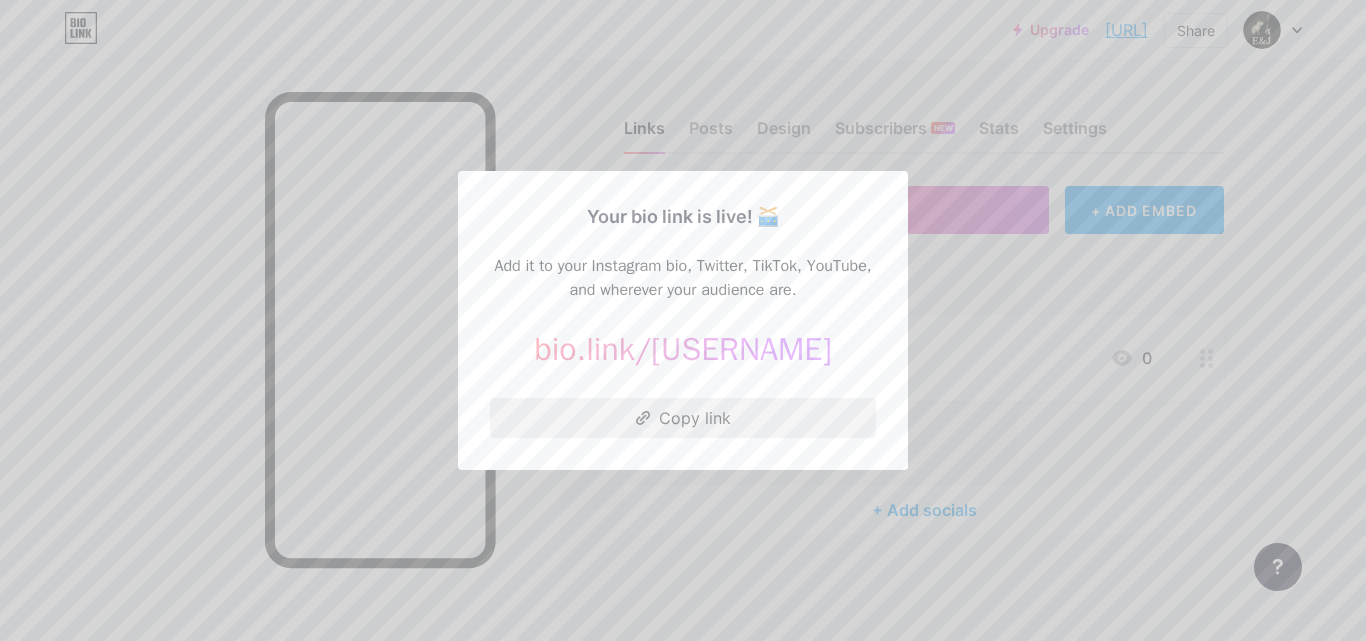 click on "Copy link" at bounding box center (683, 418) 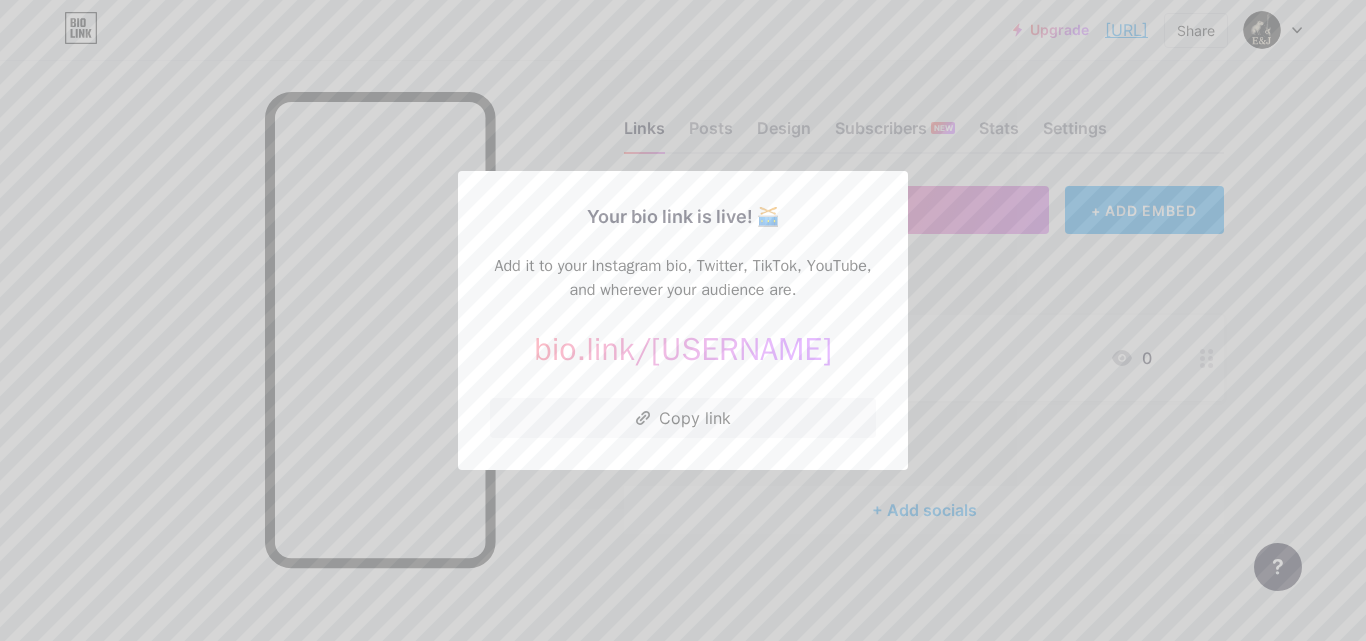 click at bounding box center (683, 320) 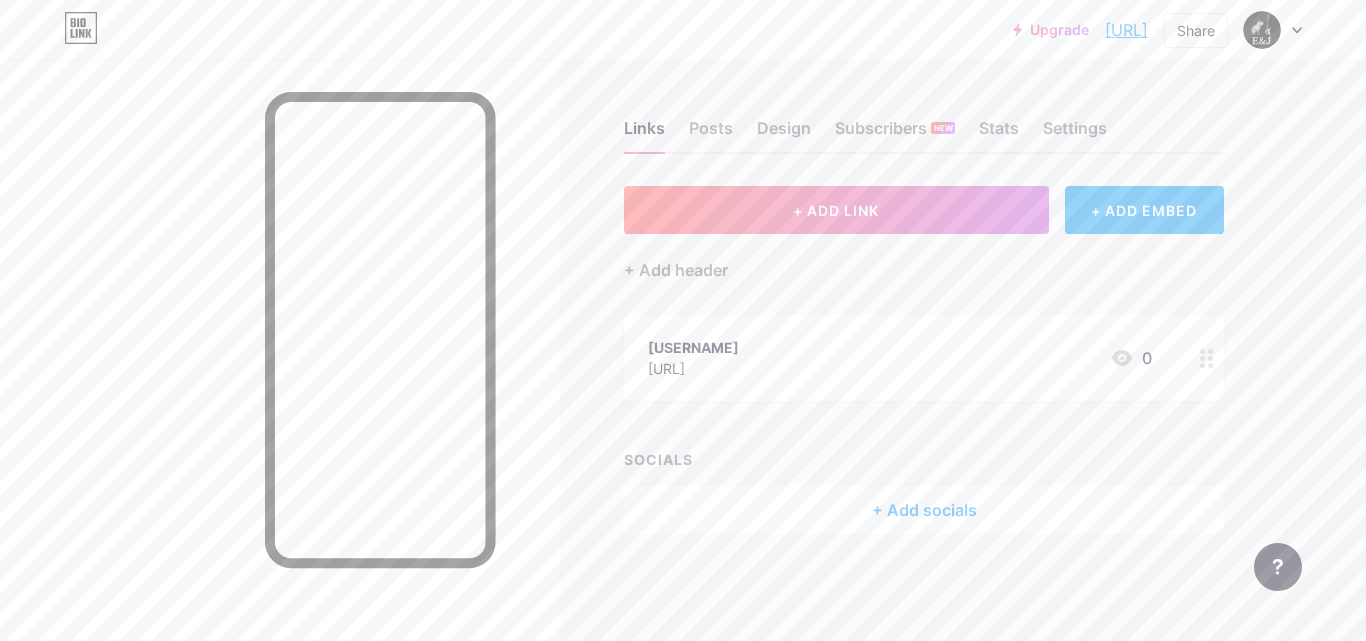 click 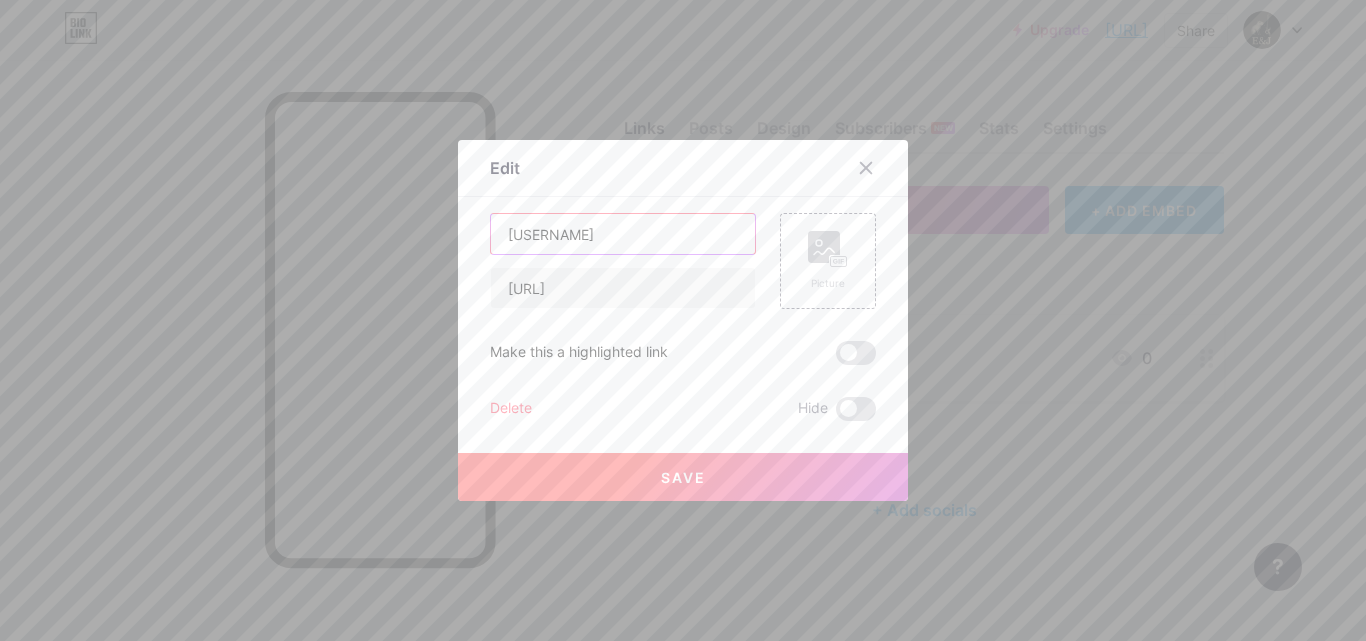 click on "[USERNAME]" at bounding box center [623, 234] 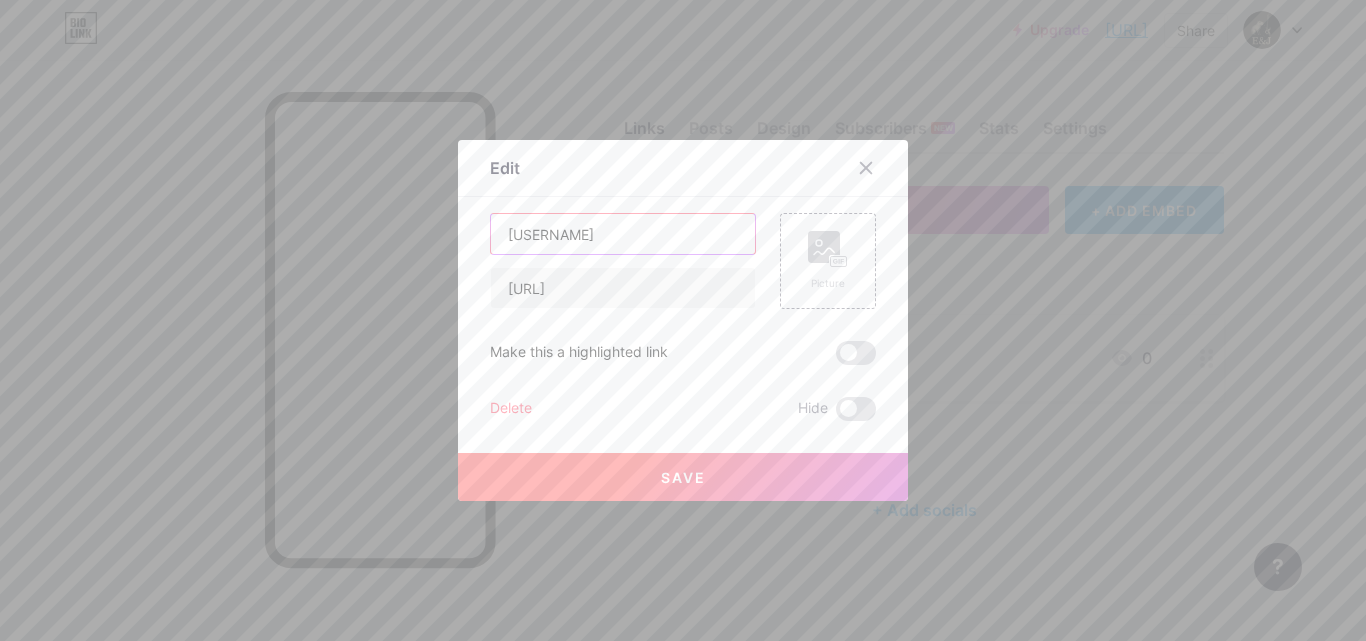 type on "@" 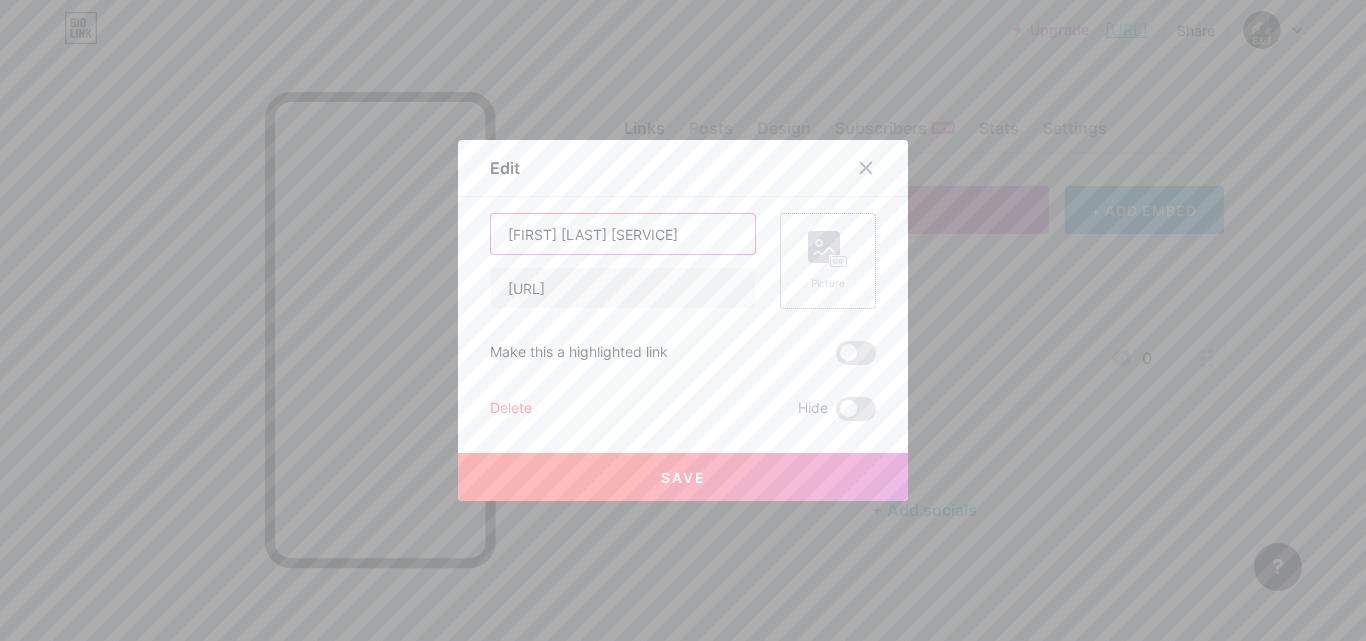 type on "[FIRST] [LAST] [SERVICE]" 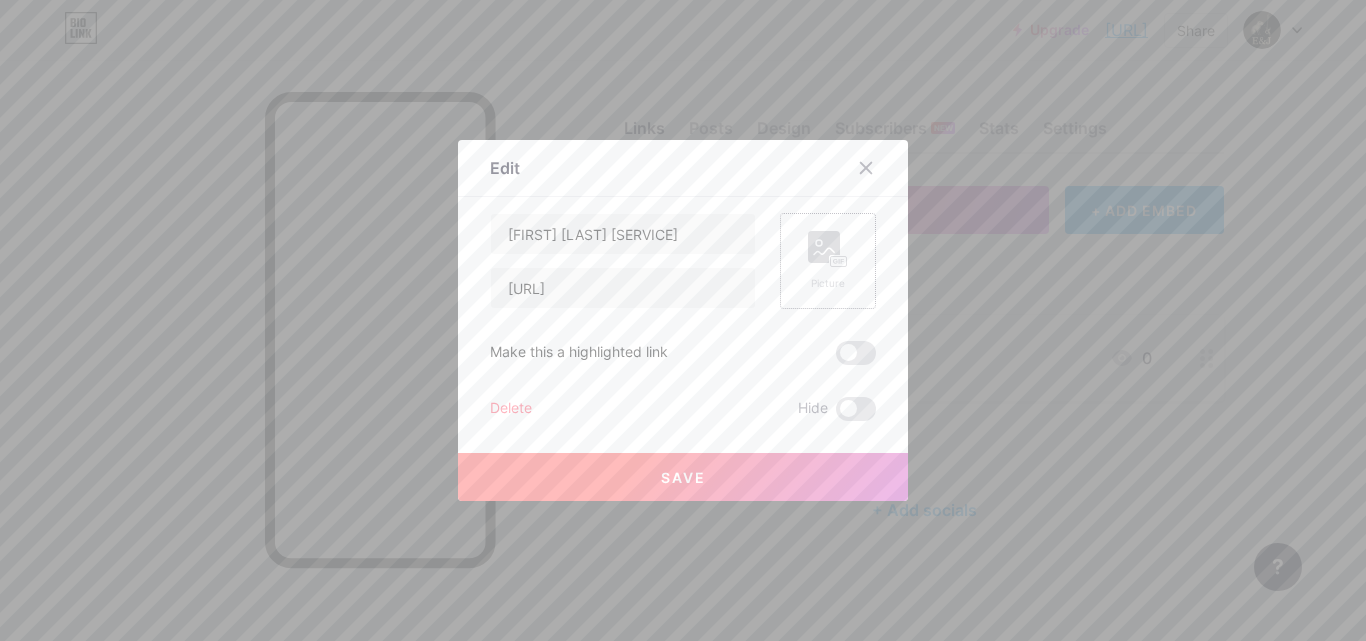 click on "Picture" at bounding box center (828, 261) 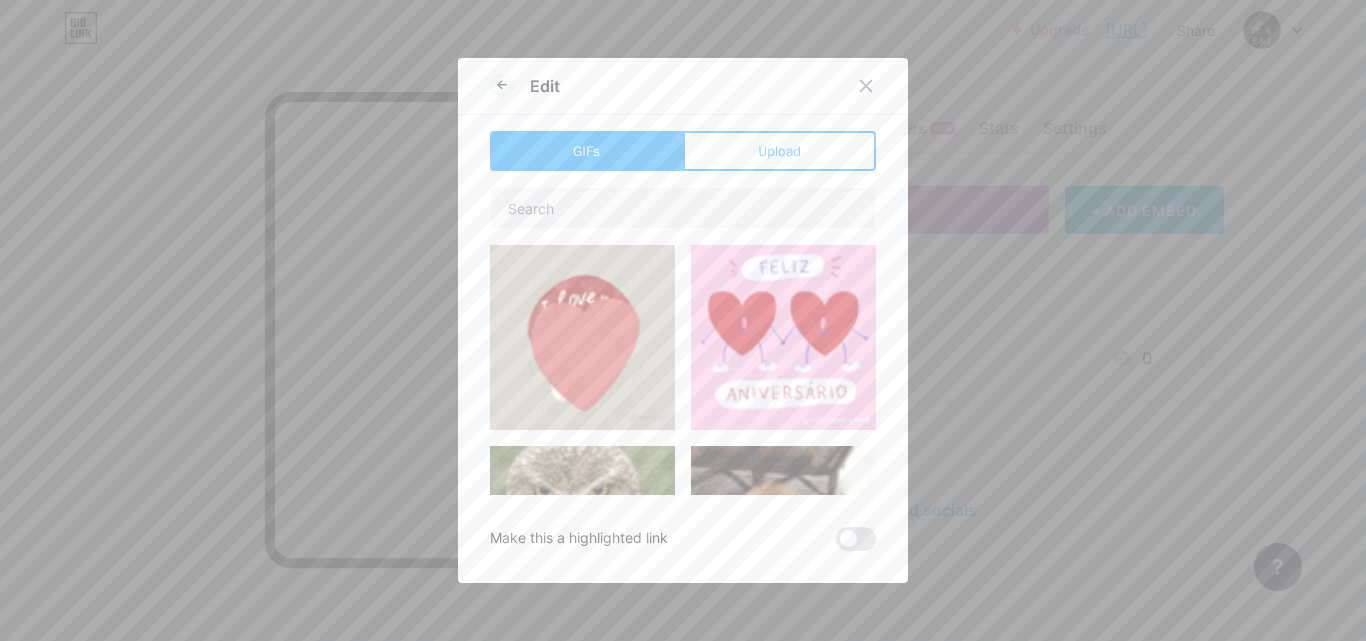 click on "Edit       GIFs     Upload       Content
YouTube
Play YouTube video without leaving your page.
ADD
Vimeo
Play Vimeo video without leaving your page.
ADD
Tiktok
Grow your TikTok following
ADD
Tweet
Embed a tweet.
ADD
Reddit
Showcase your Reddit profile
ADD
Spotify
Embed Spotify to play the preview of a track.
ADD
Twitch
Play Twitch video without leaving your page.
ADD
ADD" at bounding box center (683, 320) 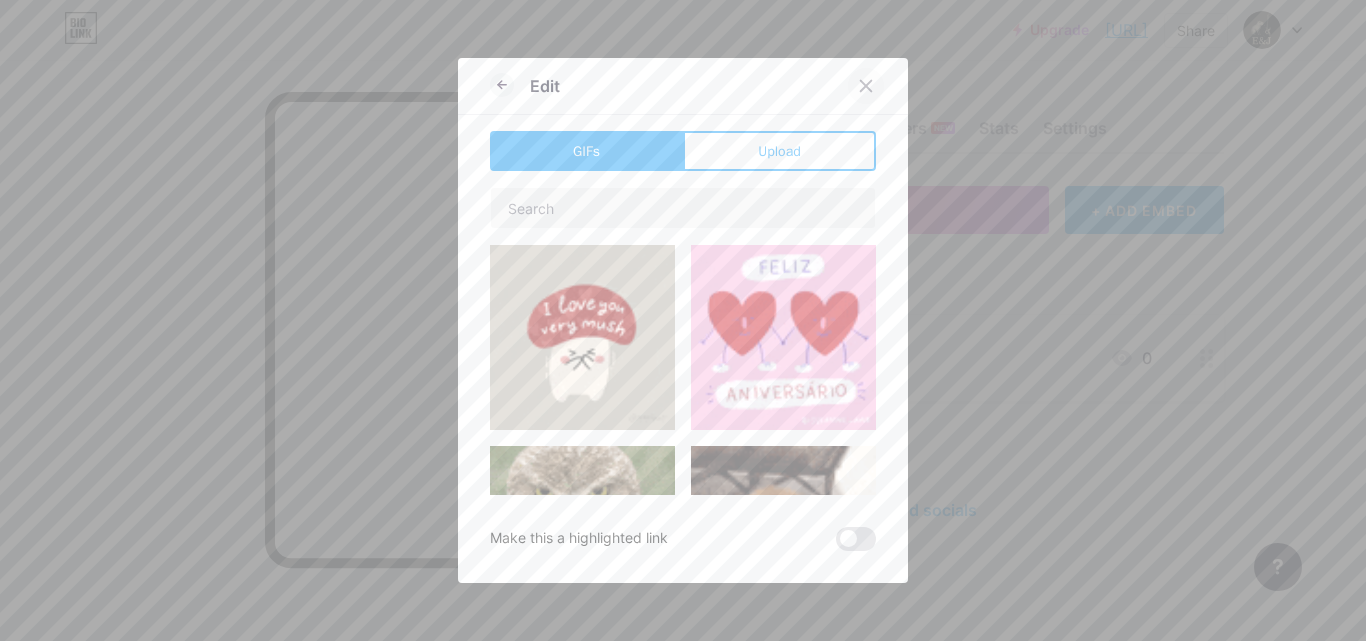 click 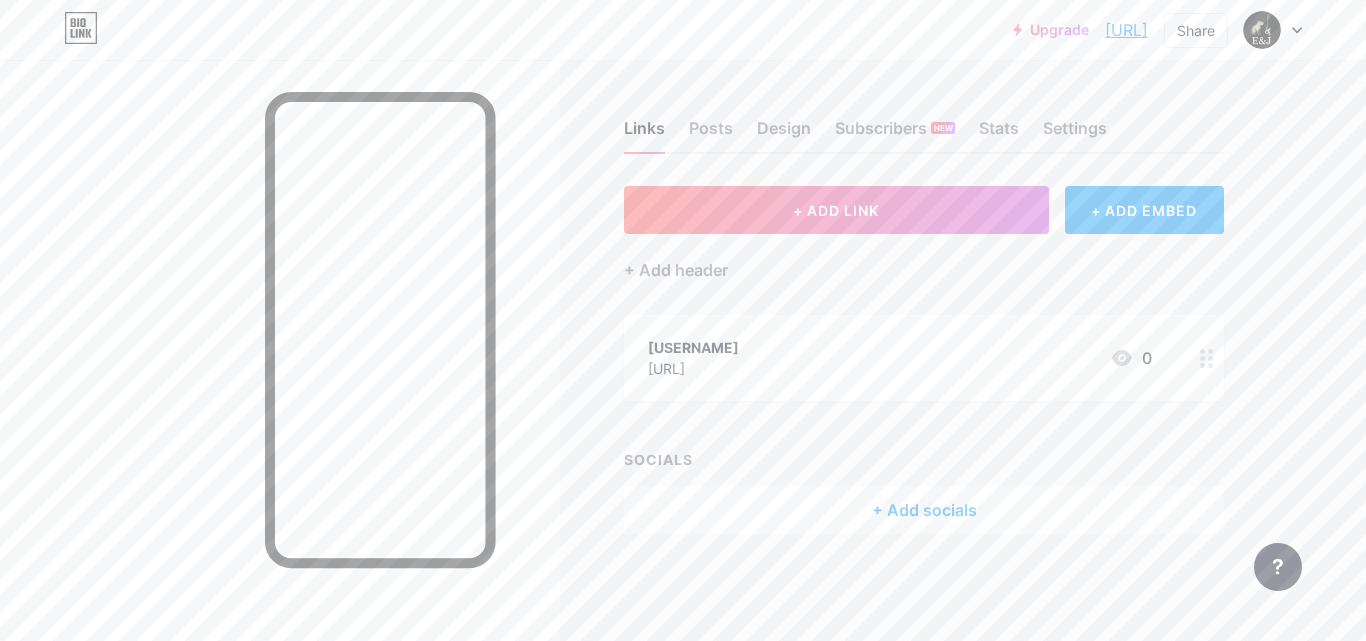 click 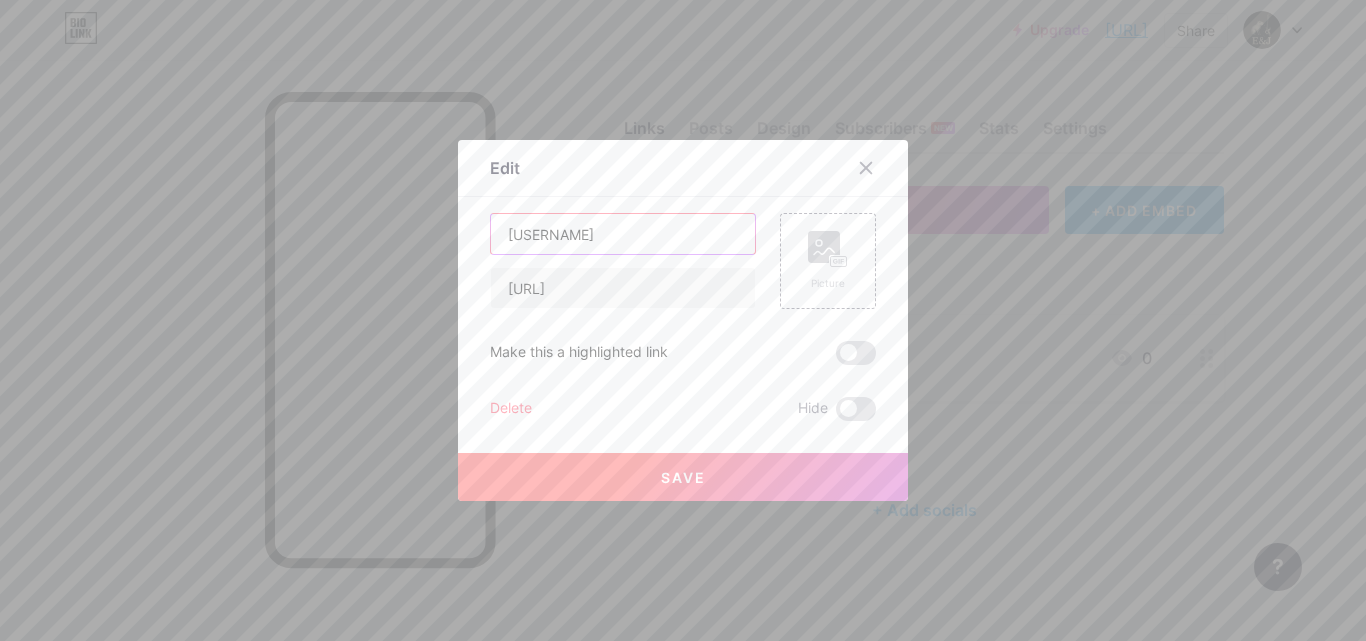 click on "[USERNAME]" at bounding box center (623, 234) 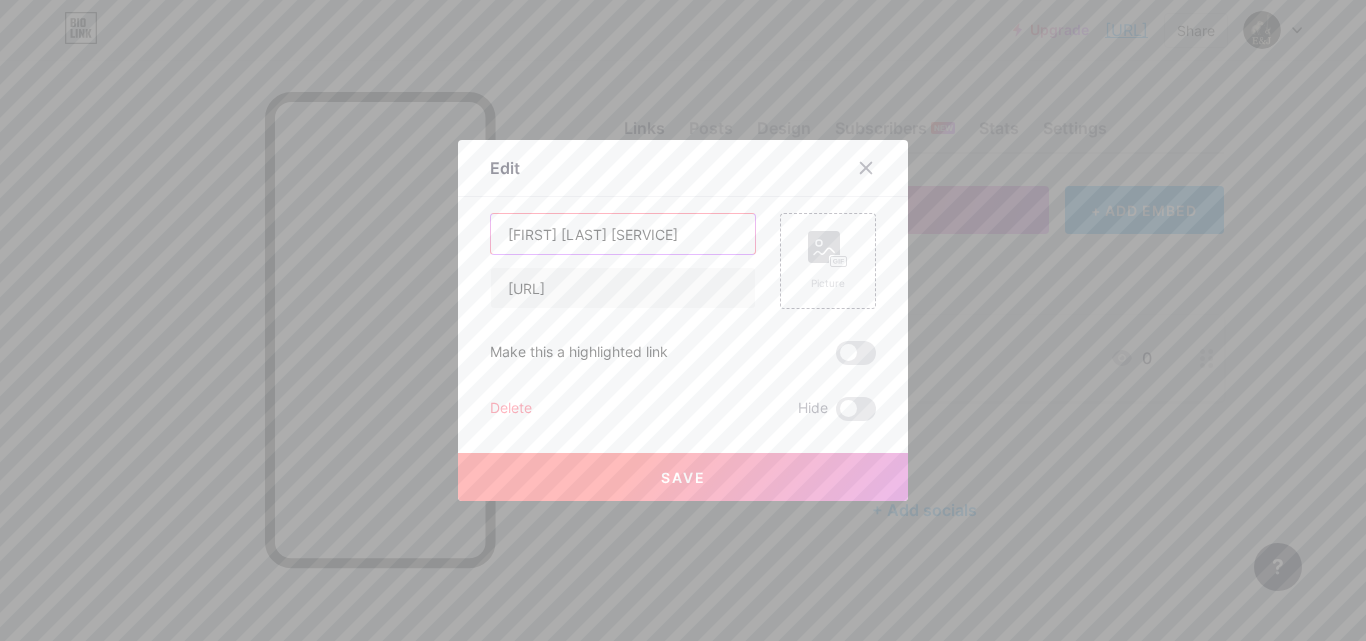 type on "[FIRST] [LAST] [SERVICE]" 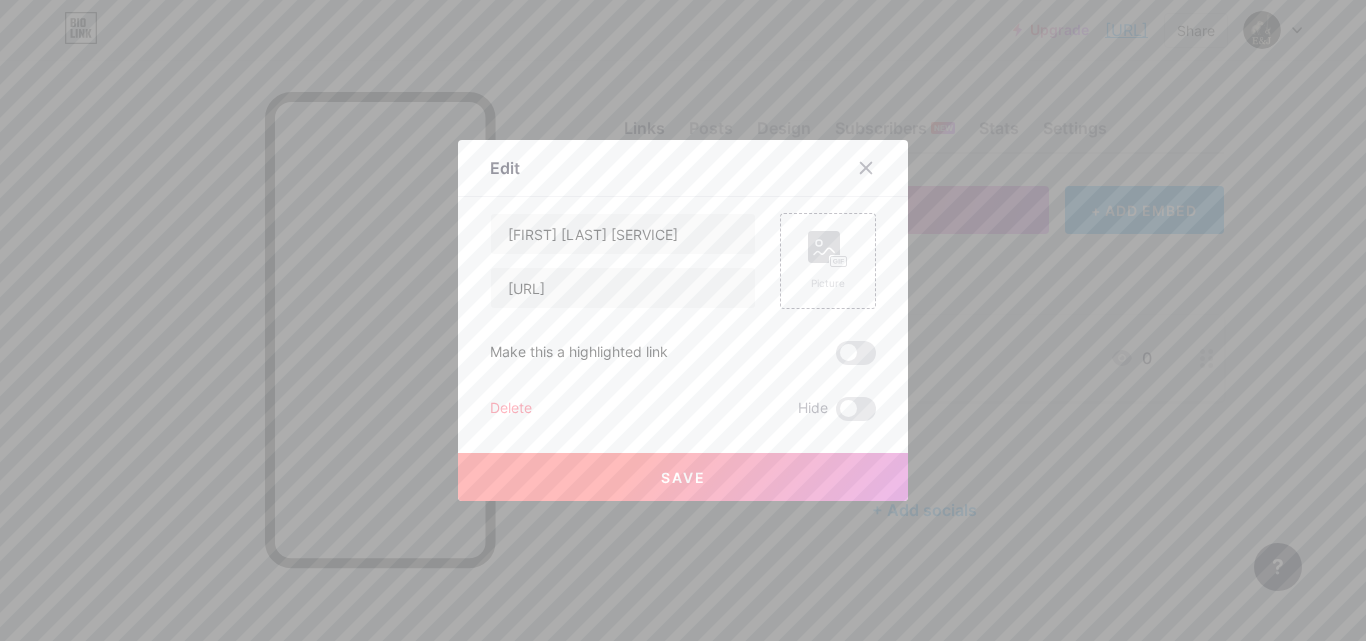 click on "Save" at bounding box center [683, 477] 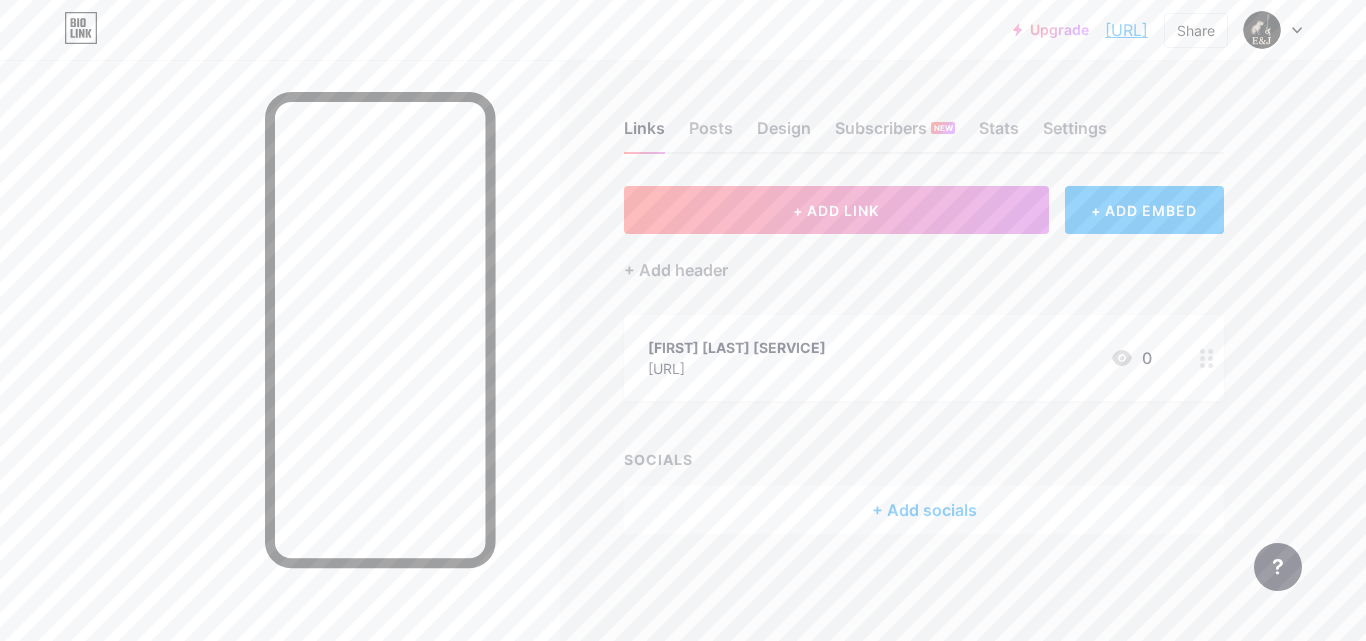 click on "+ Add socials" at bounding box center (924, 510) 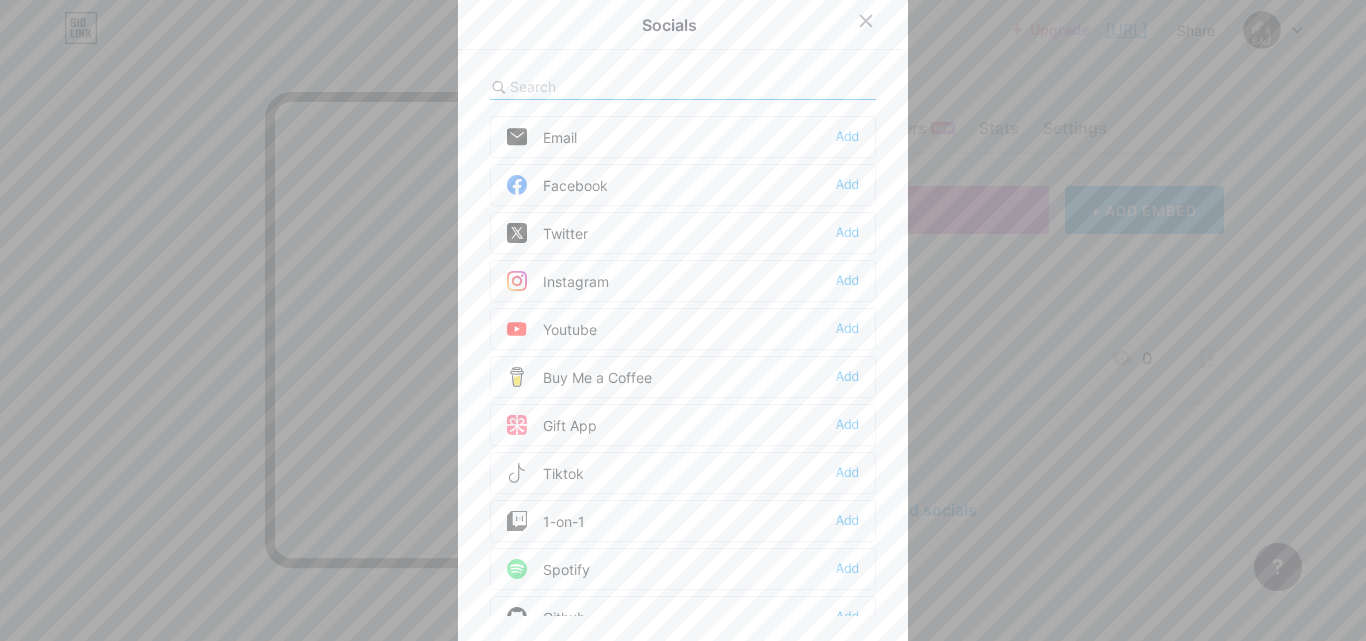 click on "Instagram
Add" at bounding box center (683, 281) 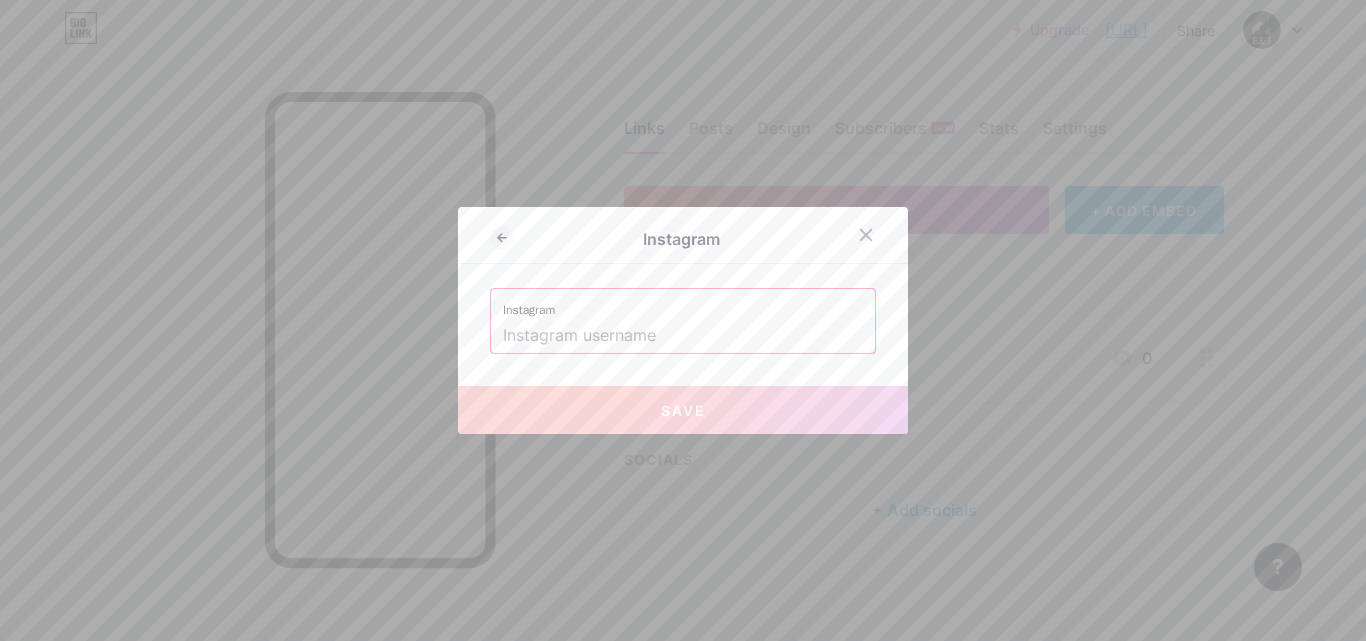 click at bounding box center [683, 336] 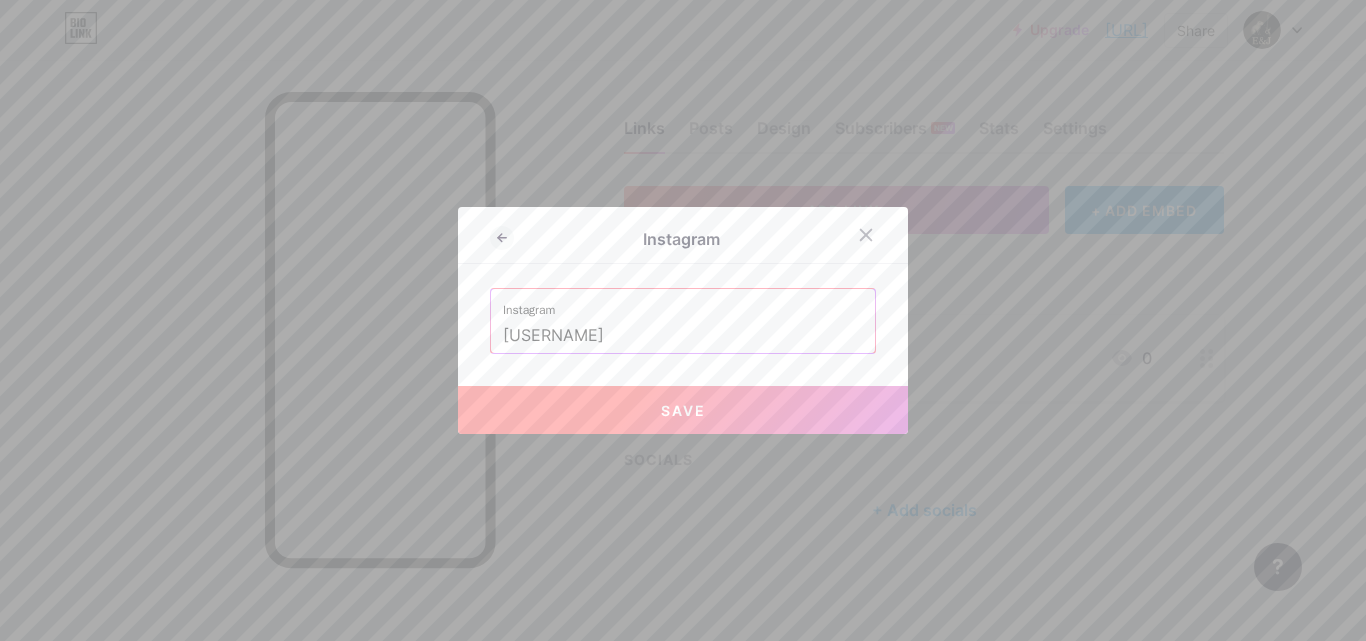 click on "Save" at bounding box center (683, 410) 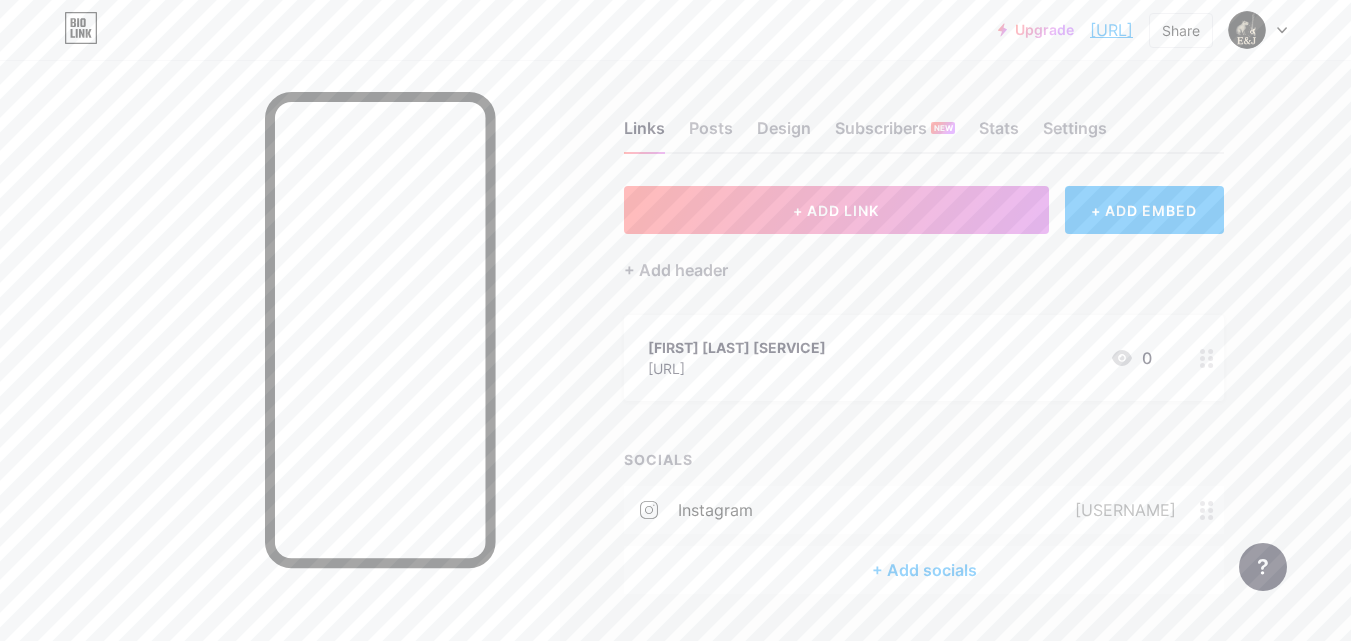 scroll, scrollTop: 52, scrollLeft: 0, axis: vertical 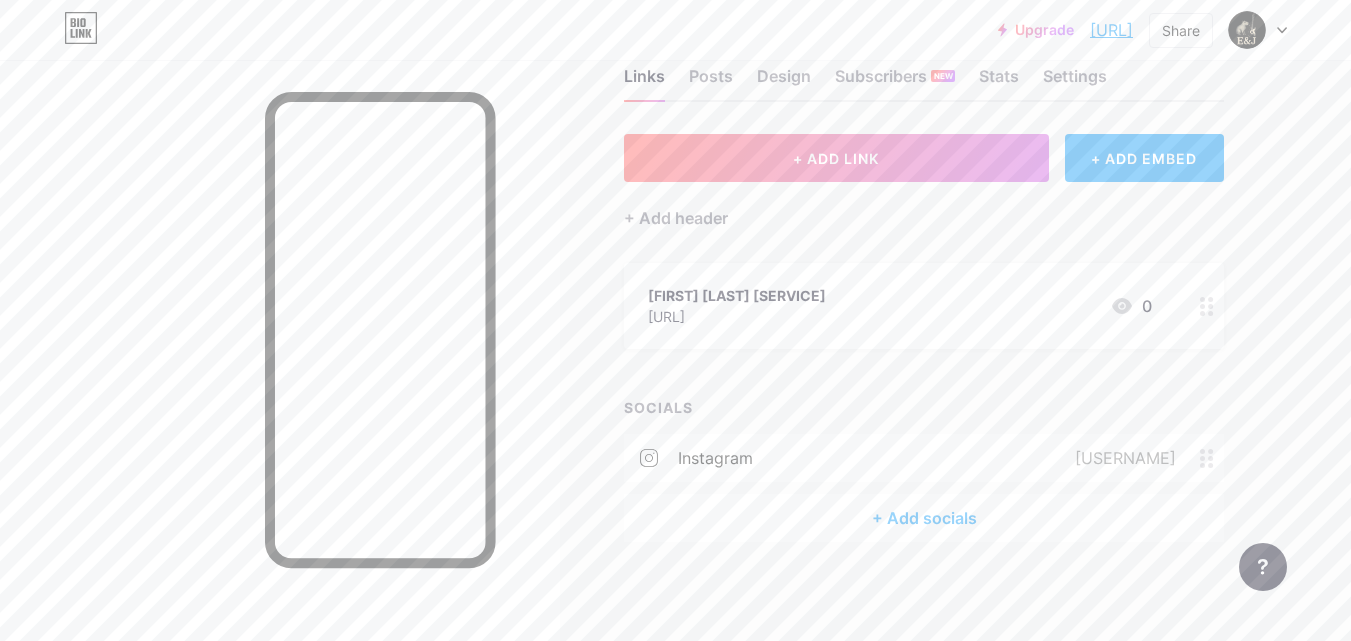 click on "+ Add socials" at bounding box center (924, 518) 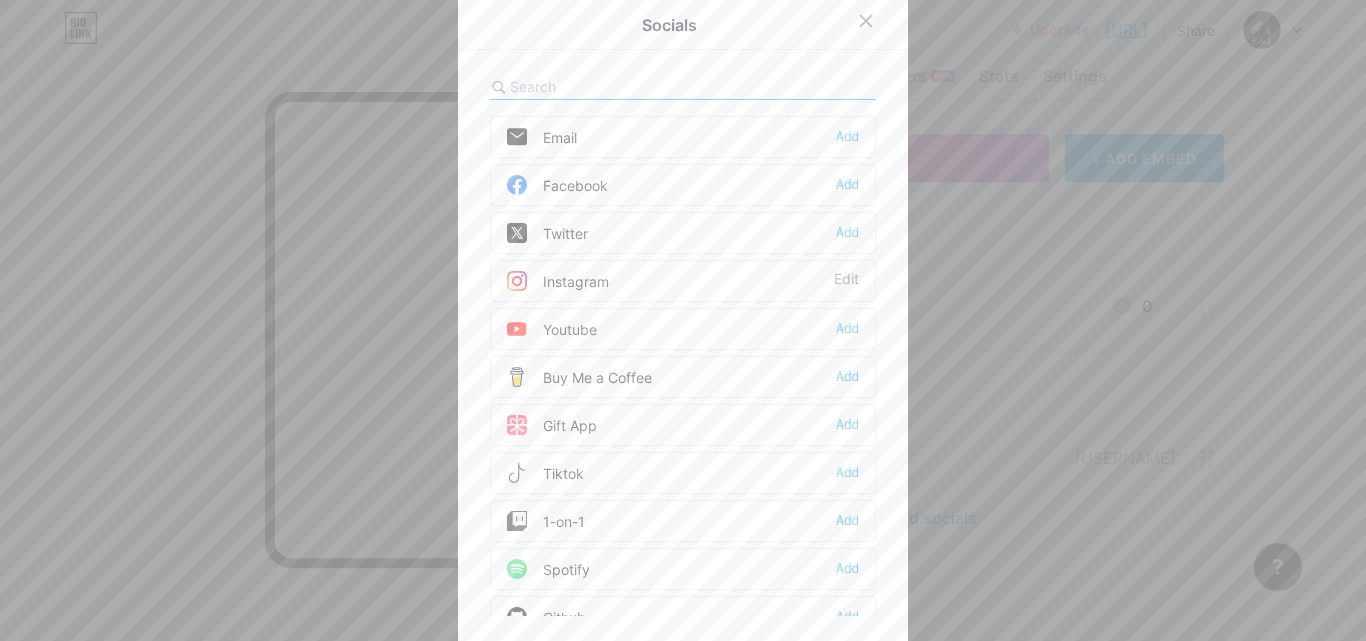 click on "Tiktok
Add" at bounding box center (683, 473) 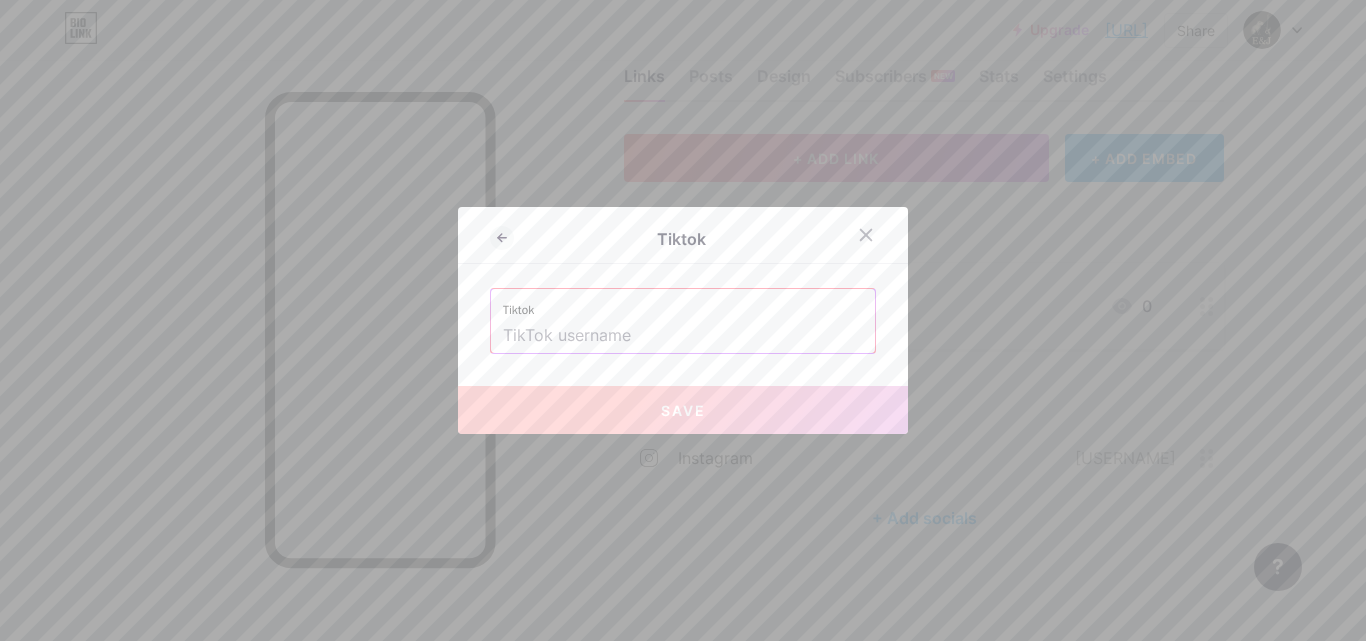click at bounding box center [683, 336] 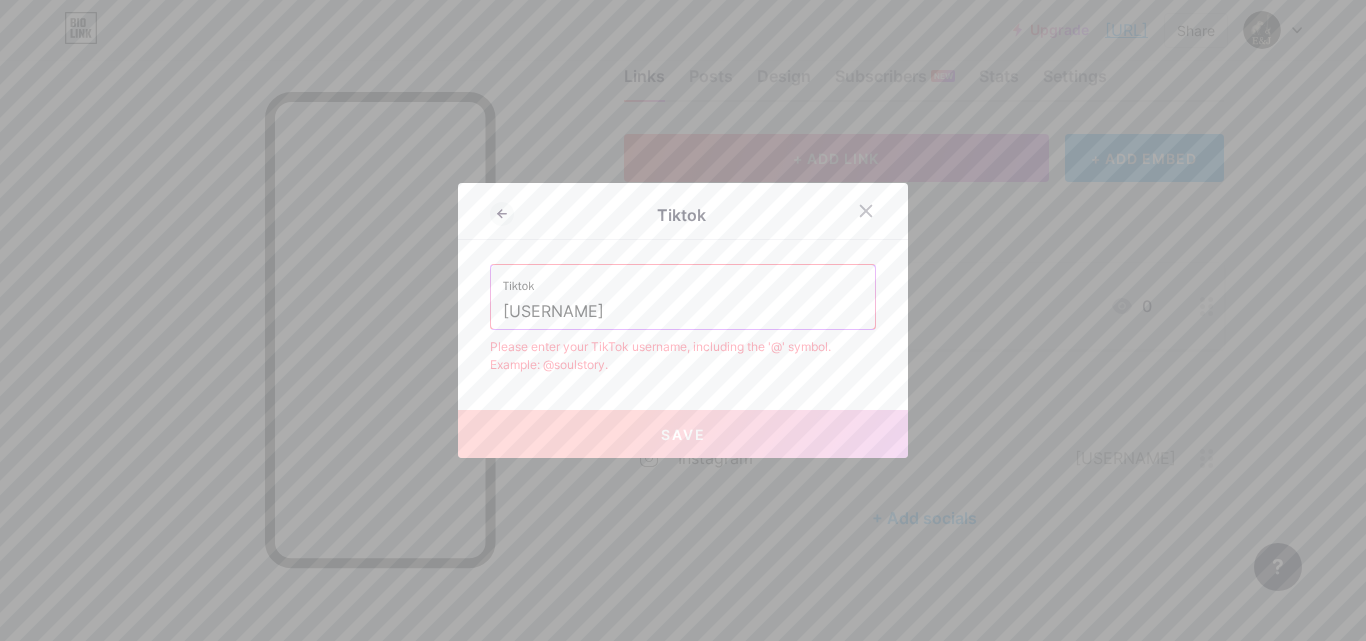 type on "[USERNAME]" 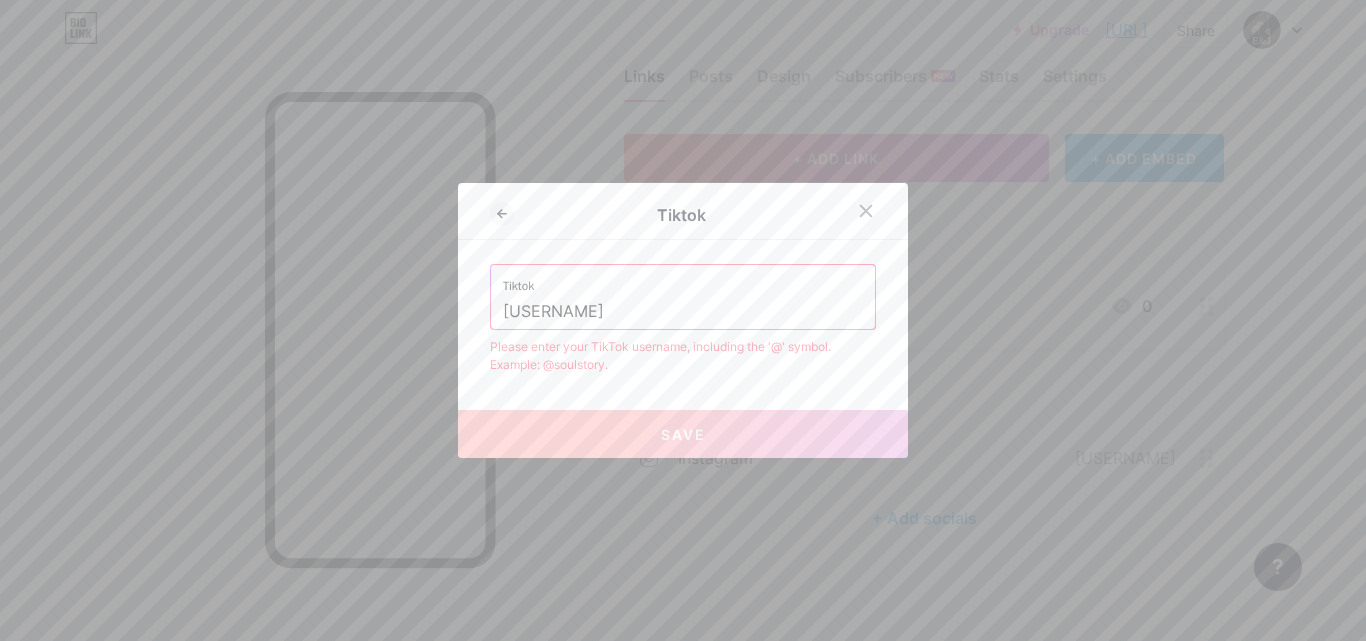 type 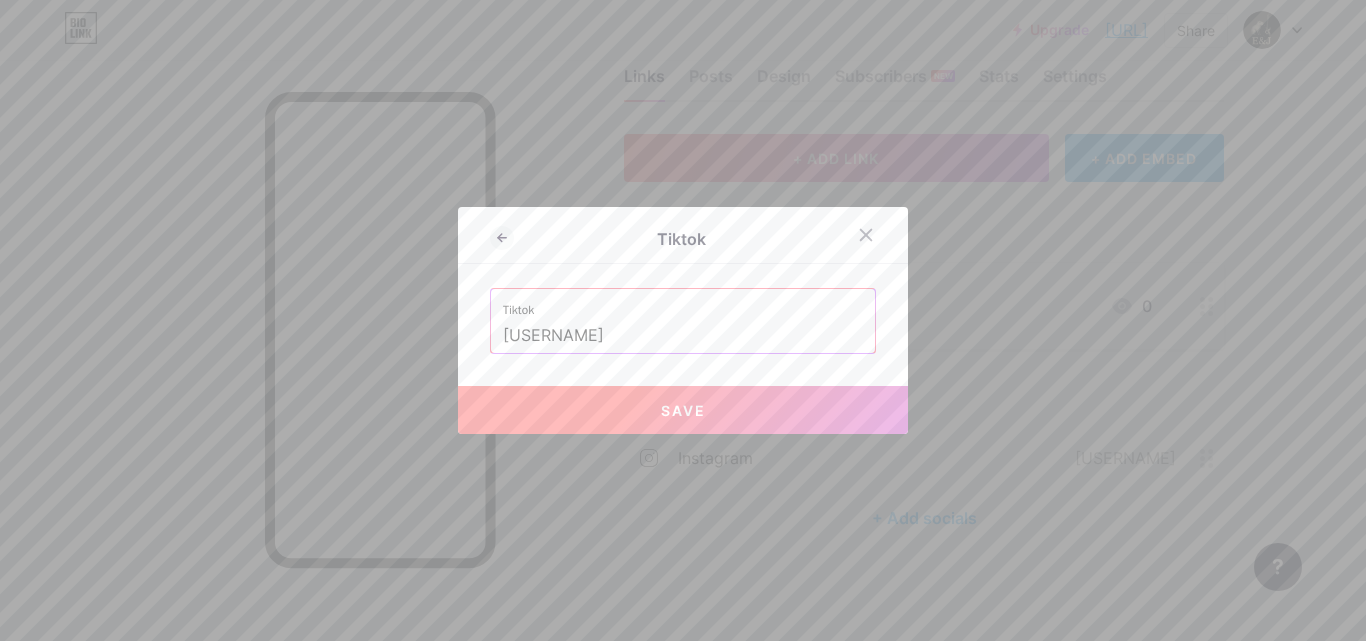 click on "Save" at bounding box center [683, 410] 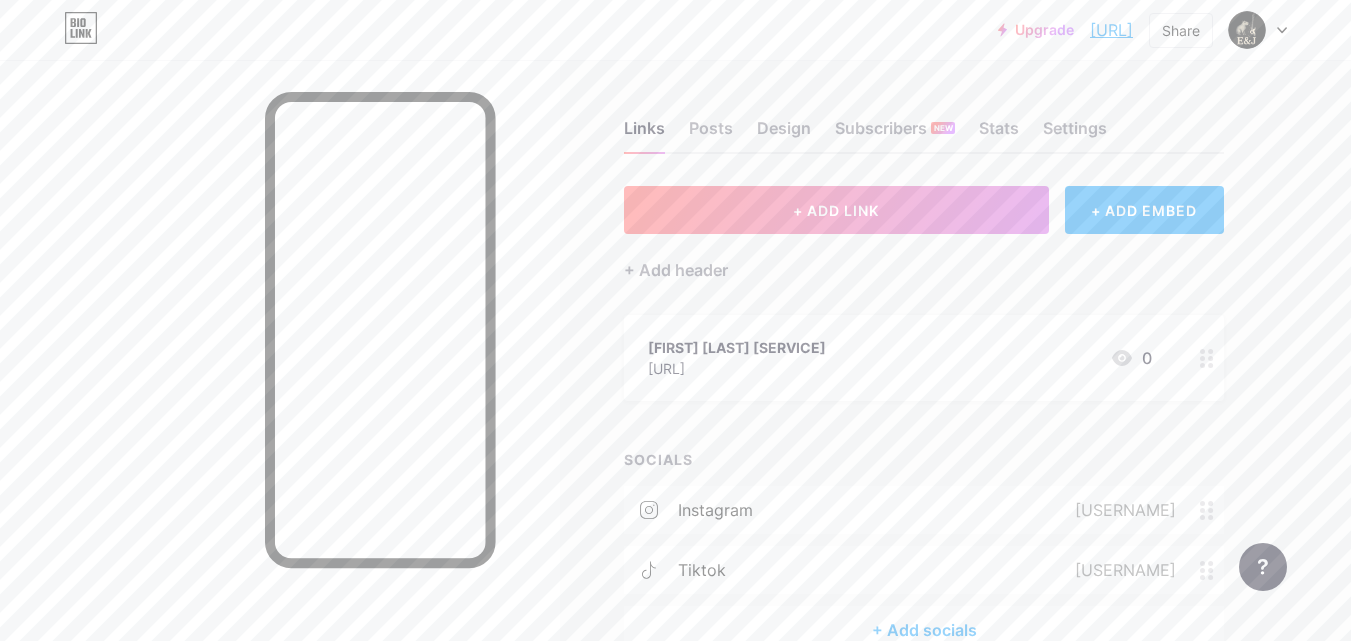 scroll, scrollTop: 112, scrollLeft: 0, axis: vertical 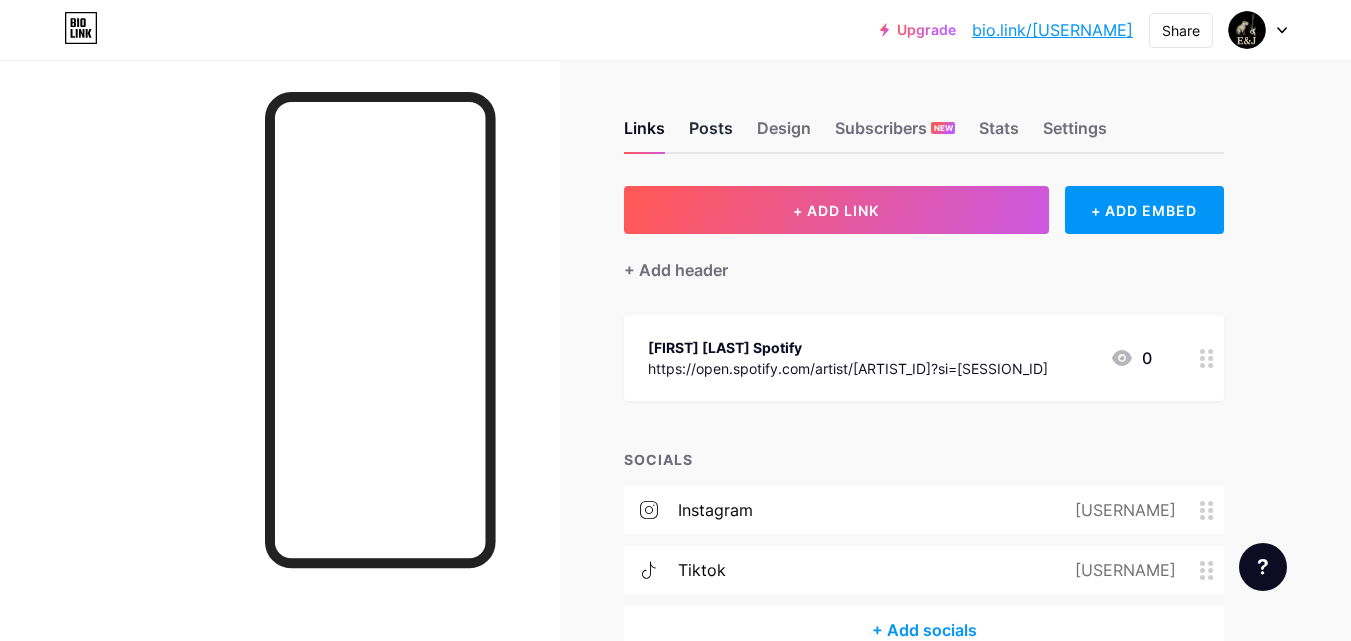 click on "Posts" at bounding box center [711, 134] 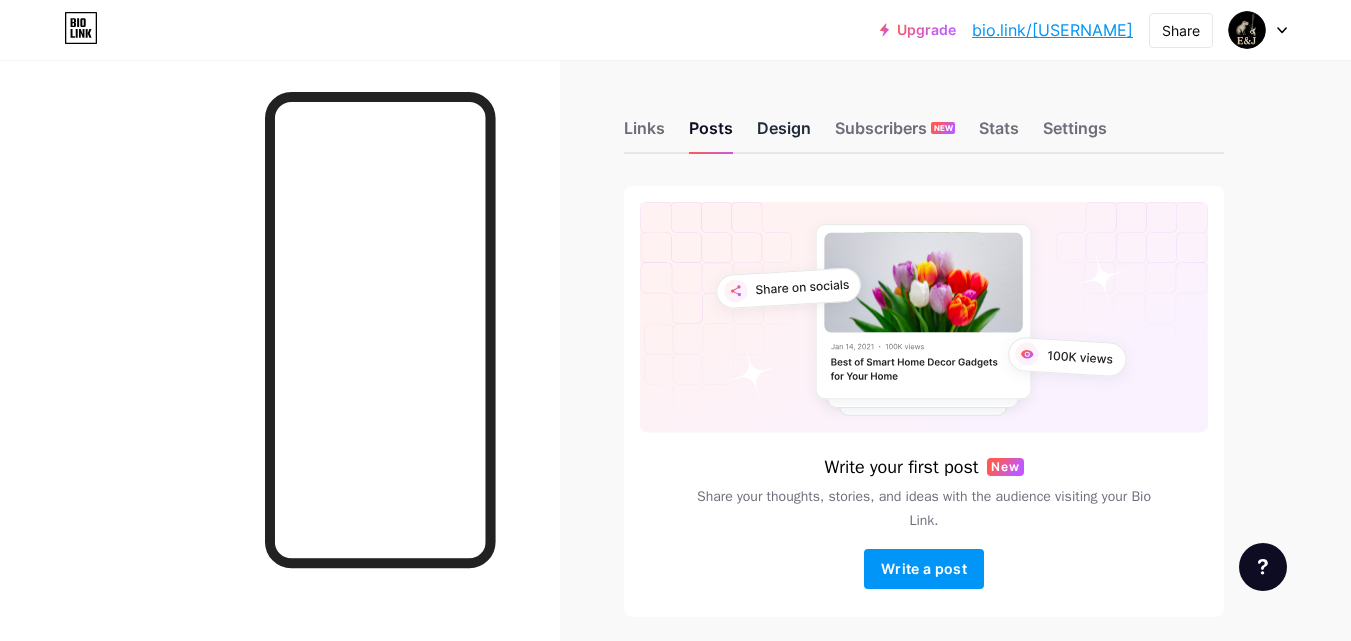 click on "Design" at bounding box center [784, 134] 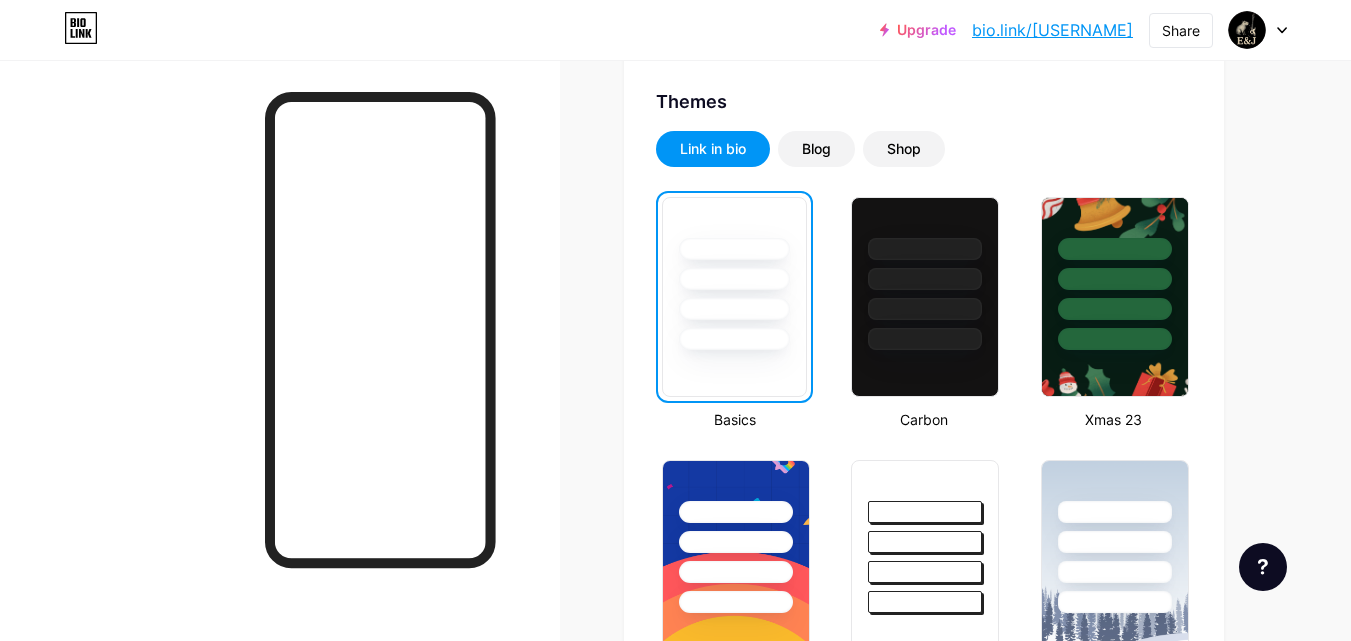 scroll, scrollTop: 500, scrollLeft: 0, axis: vertical 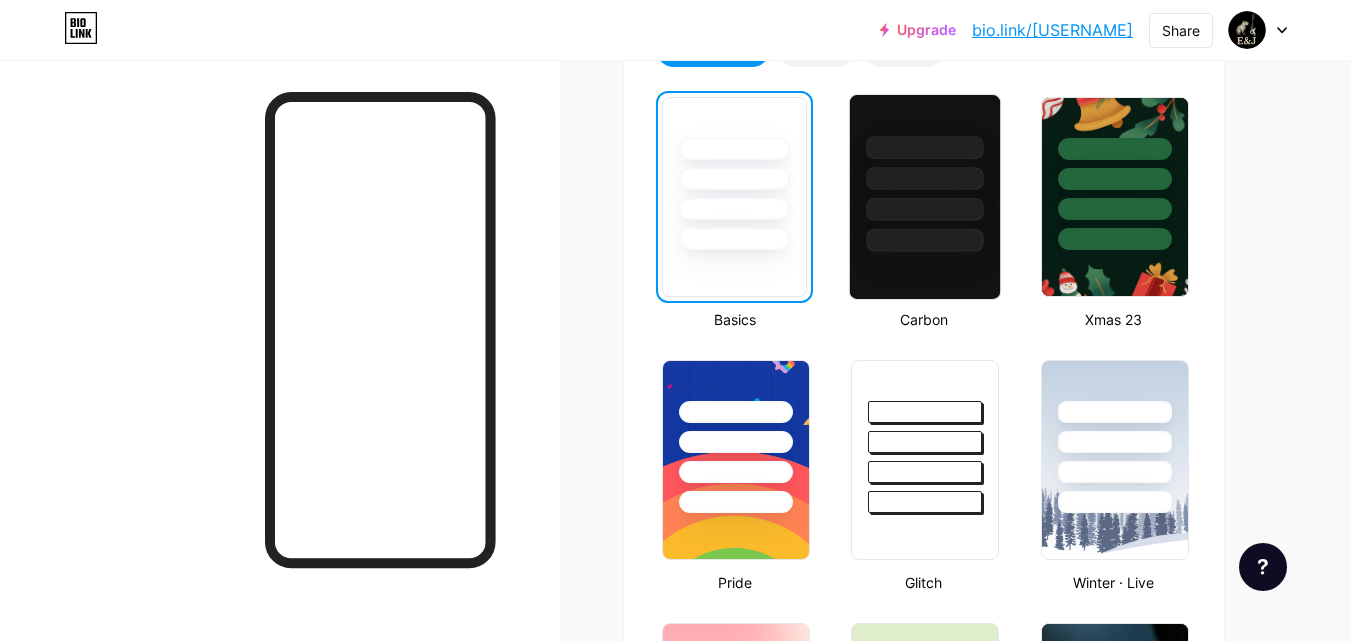 click at bounding box center [925, 197] 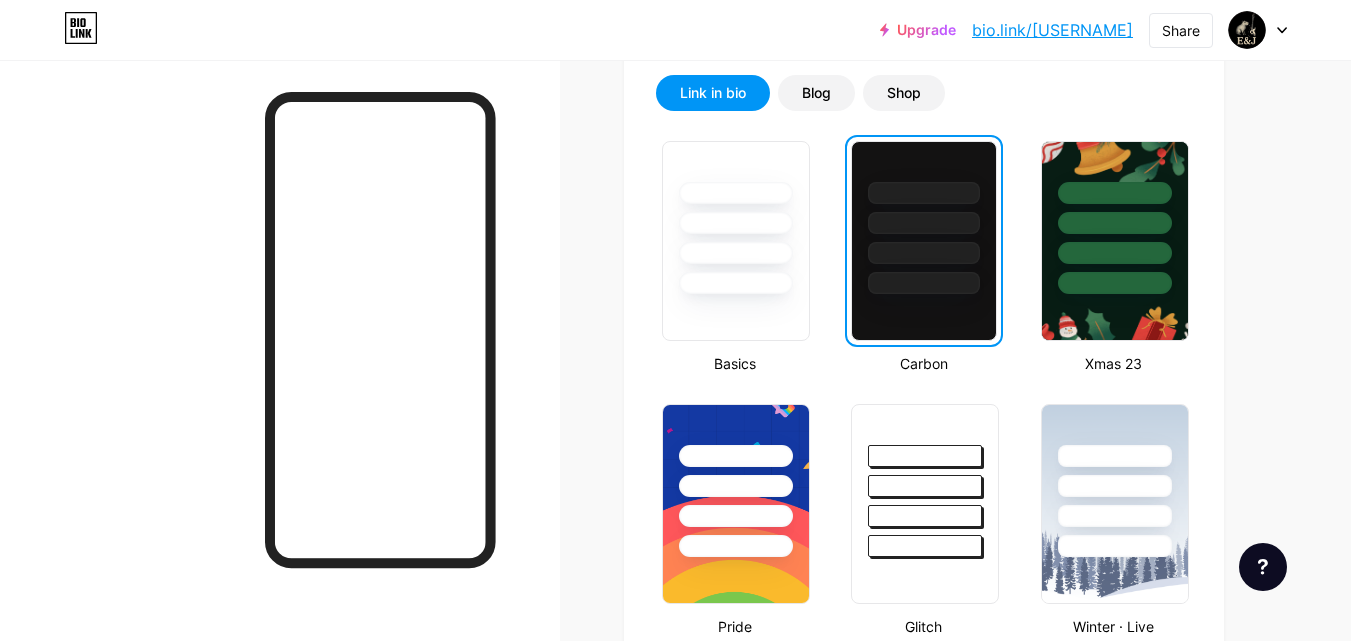 scroll, scrollTop: 0, scrollLeft: 0, axis: both 